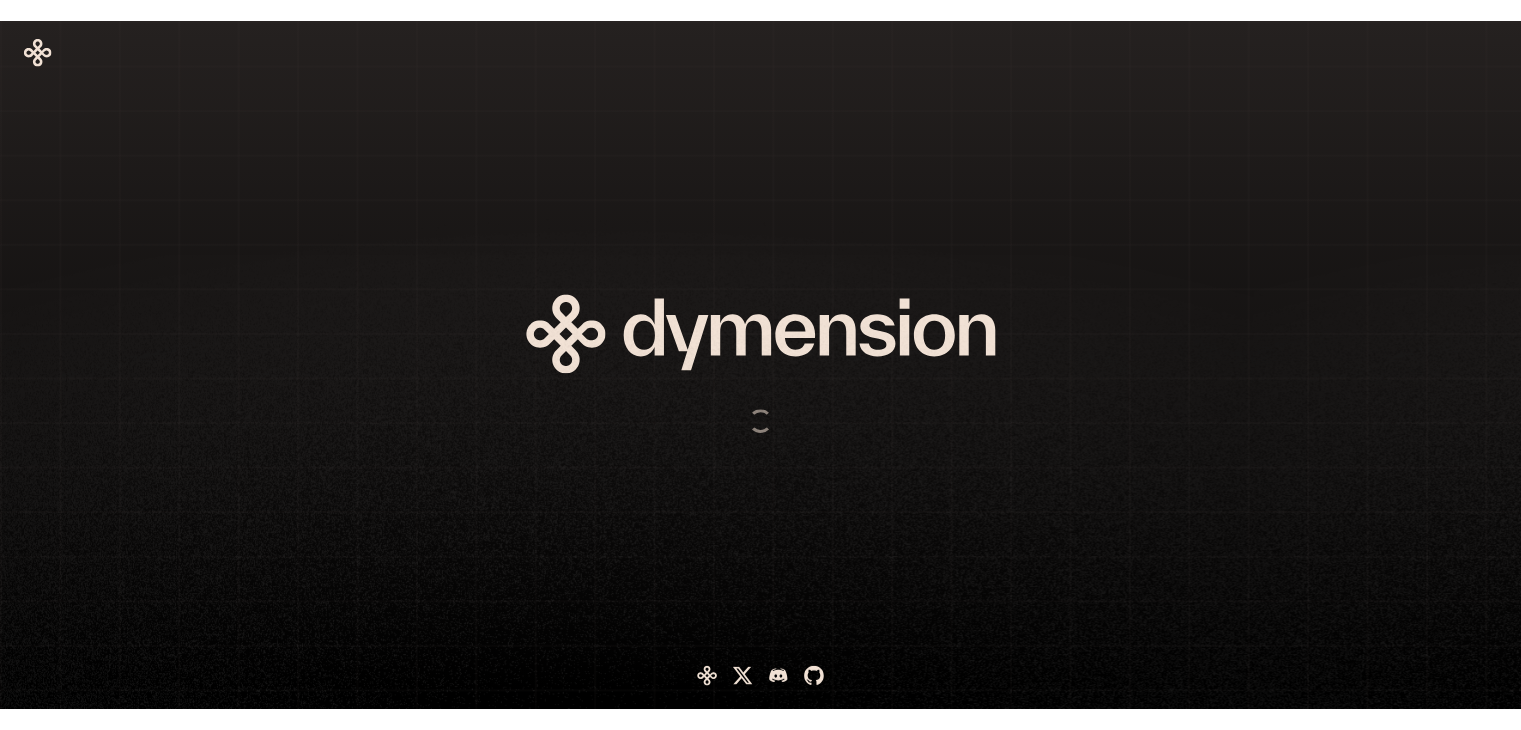 scroll, scrollTop: 0, scrollLeft: 0, axis: both 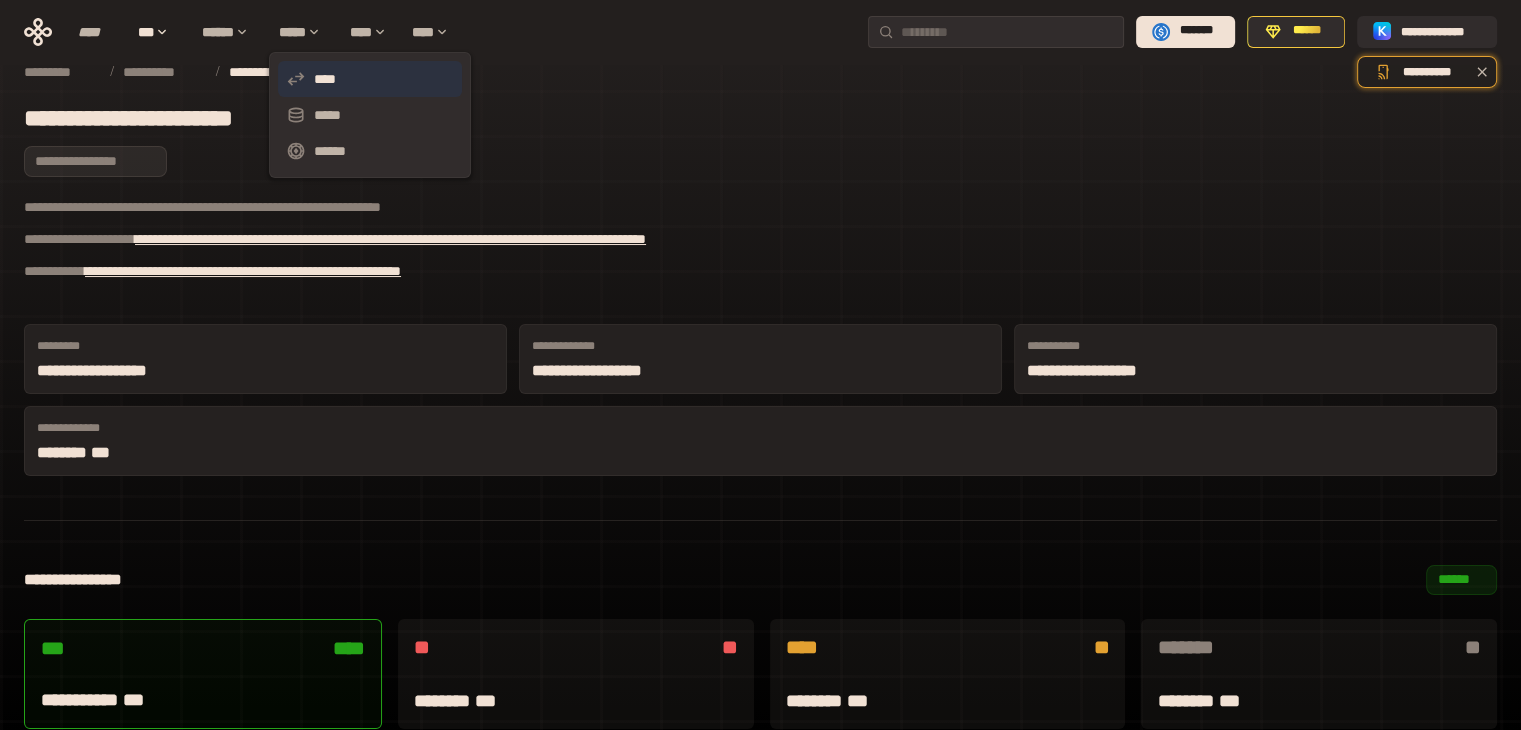 click on "****" at bounding box center (370, 79) 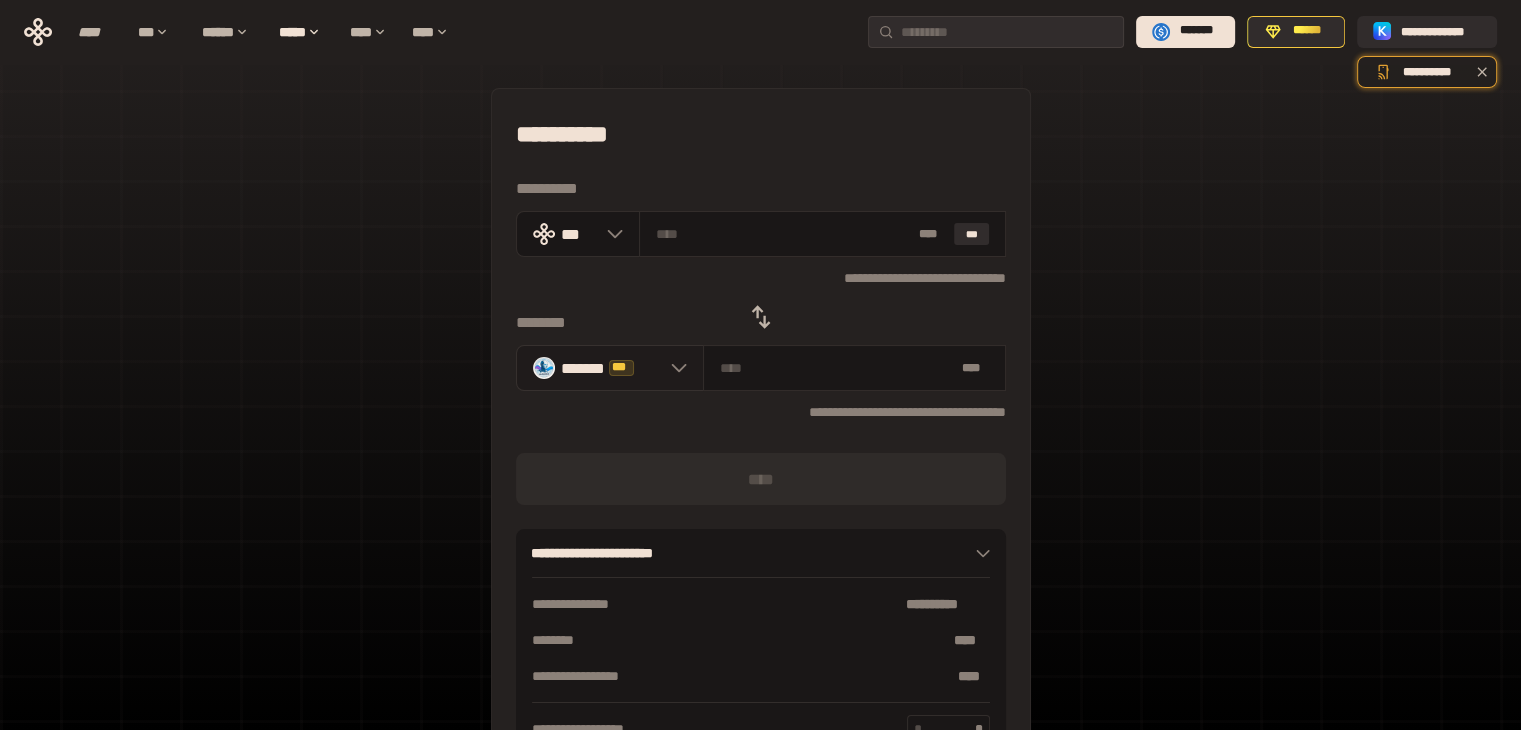 click 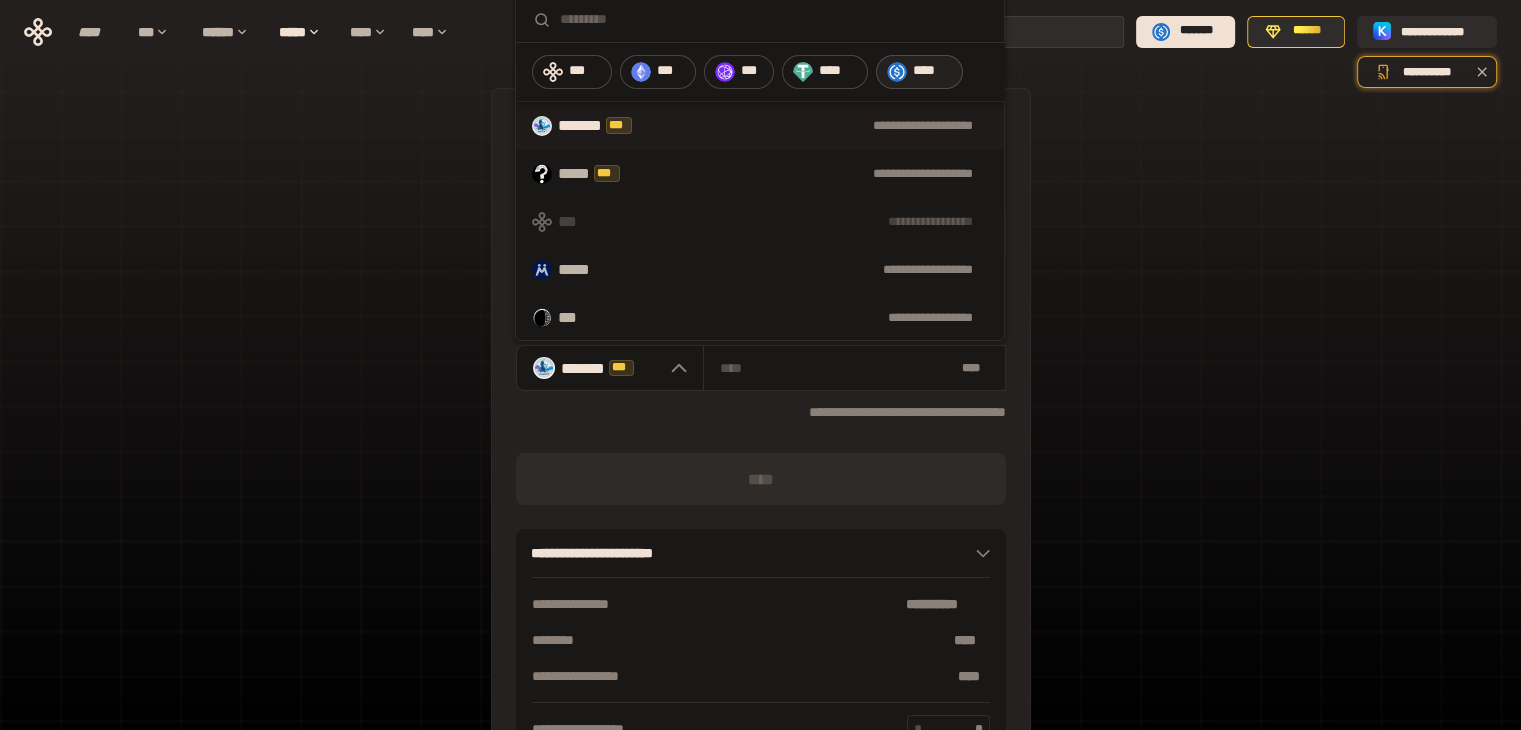 click on "****" at bounding box center (933, 71) 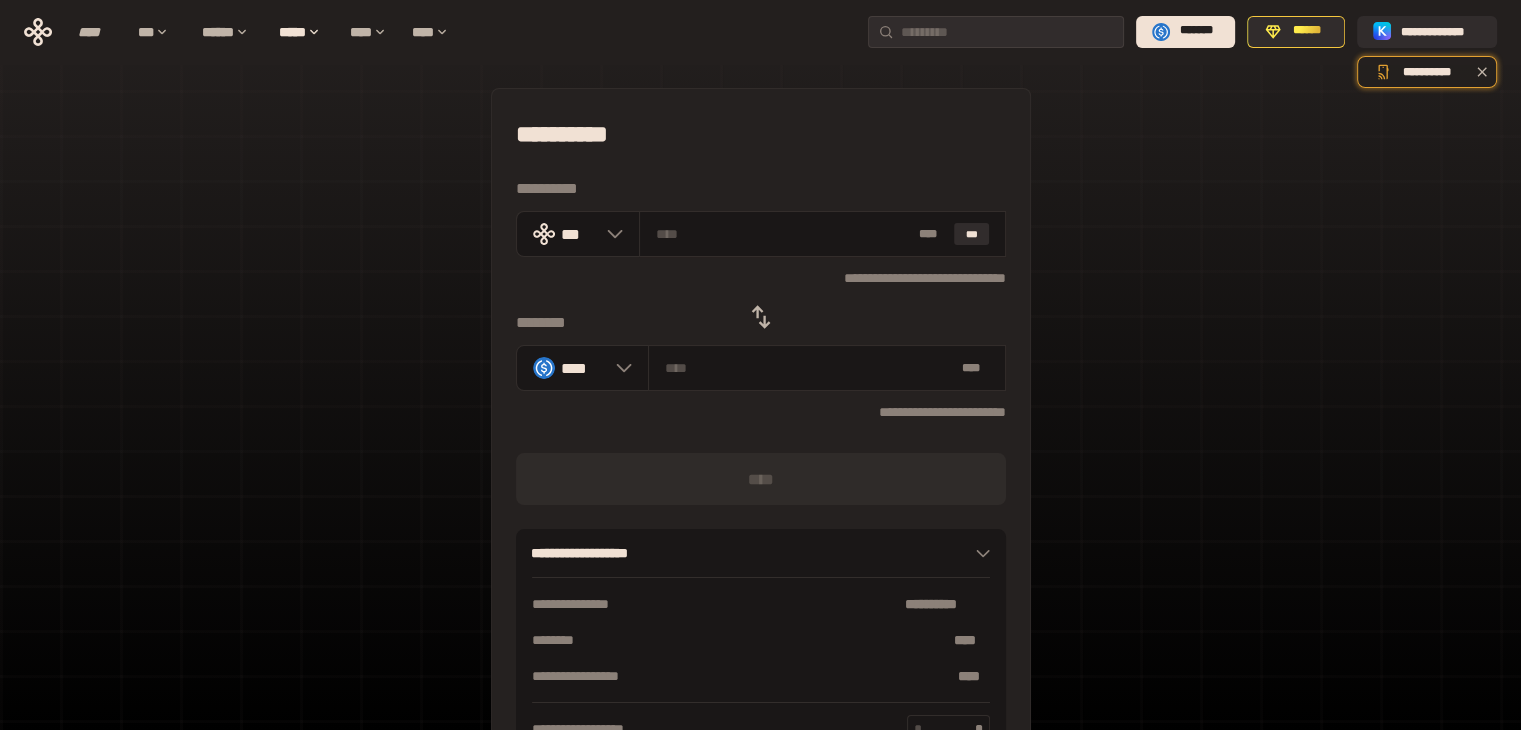 click 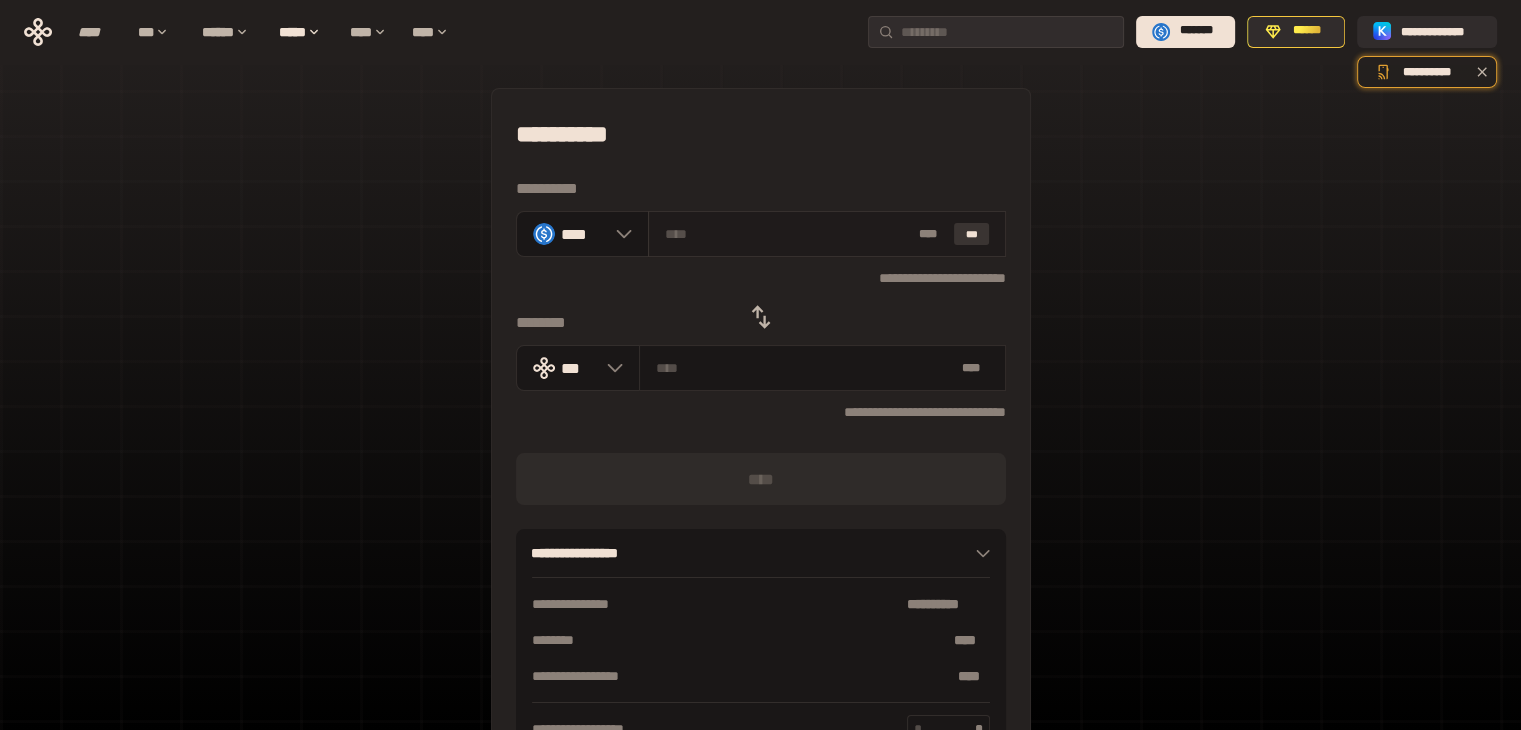 click on "***" at bounding box center [972, 234] 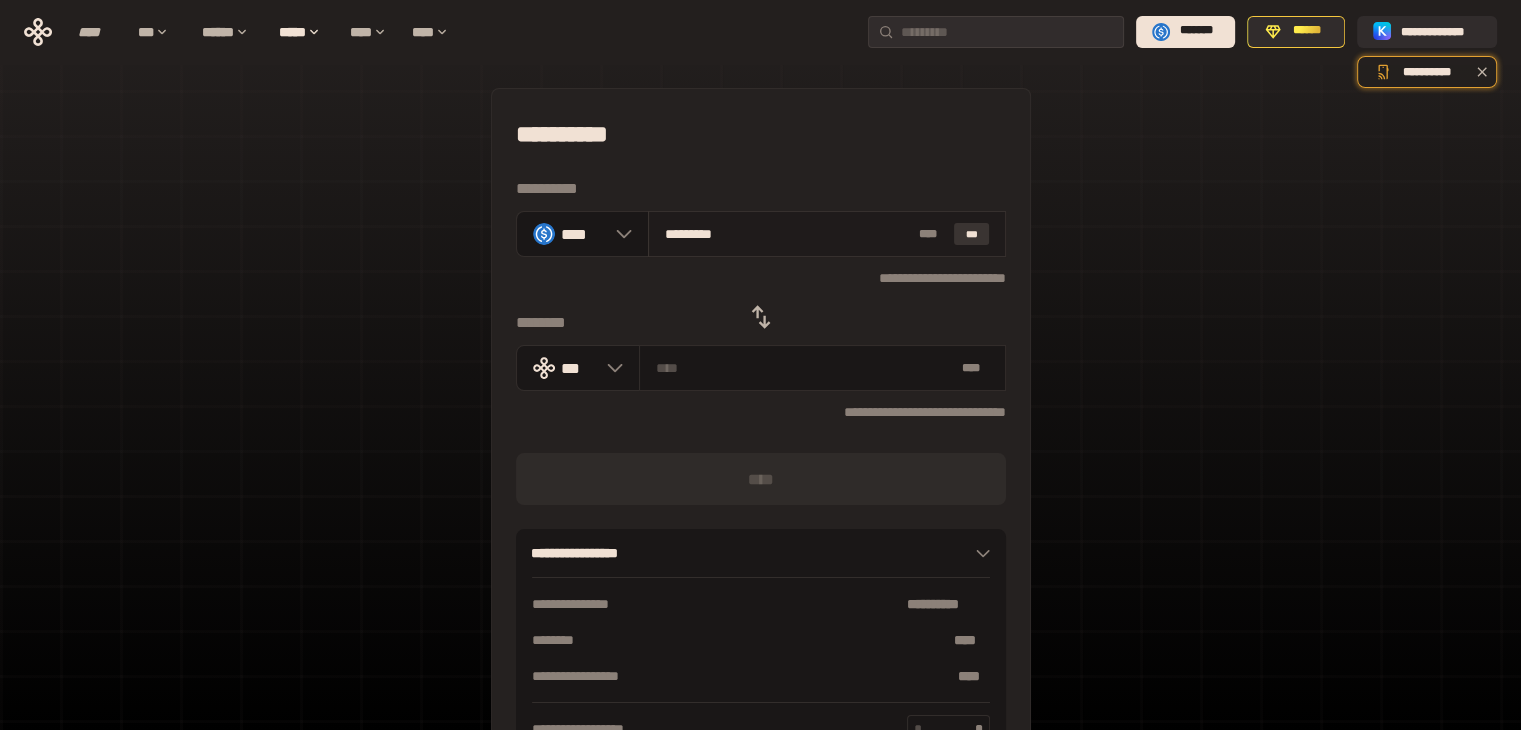 type on "**********" 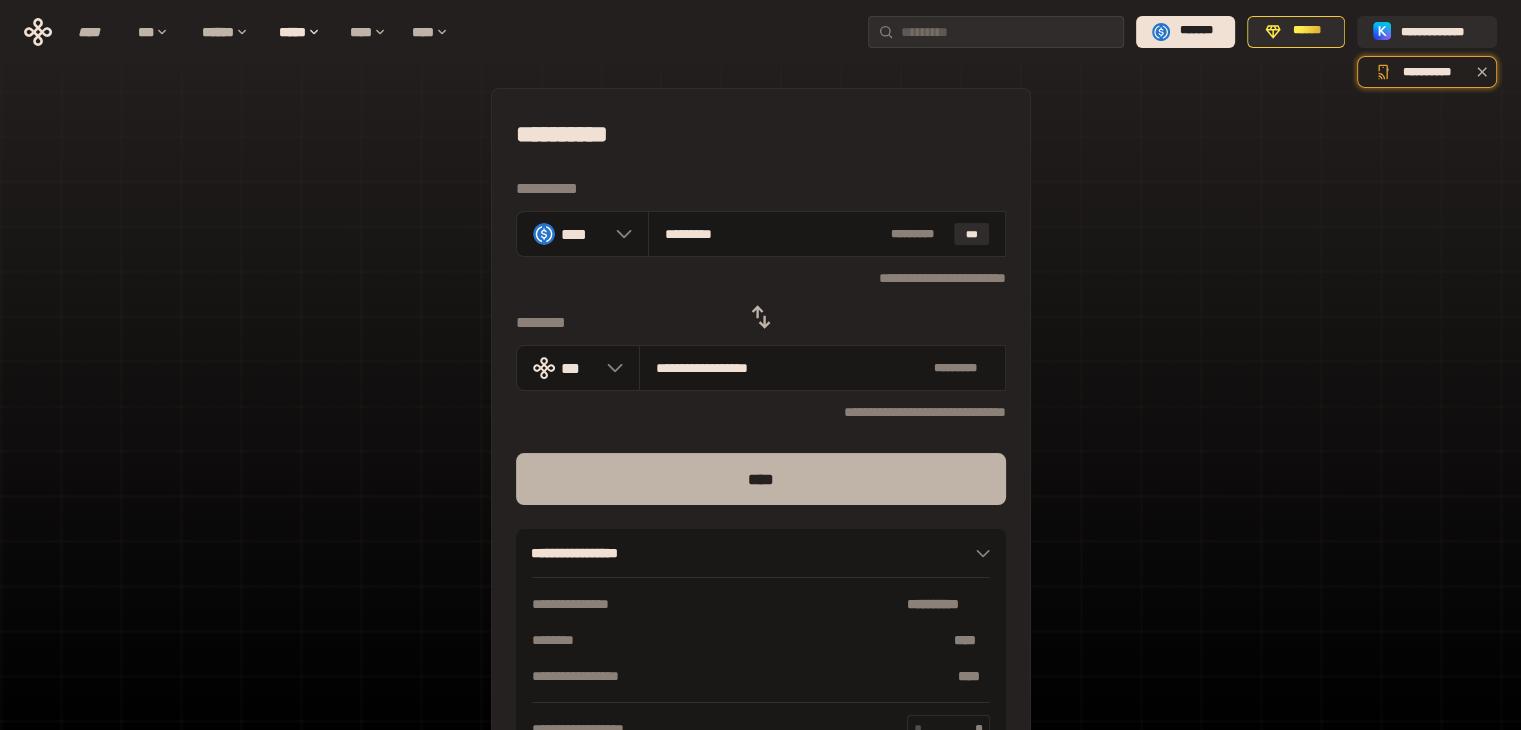 click on "****" at bounding box center (761, 479) 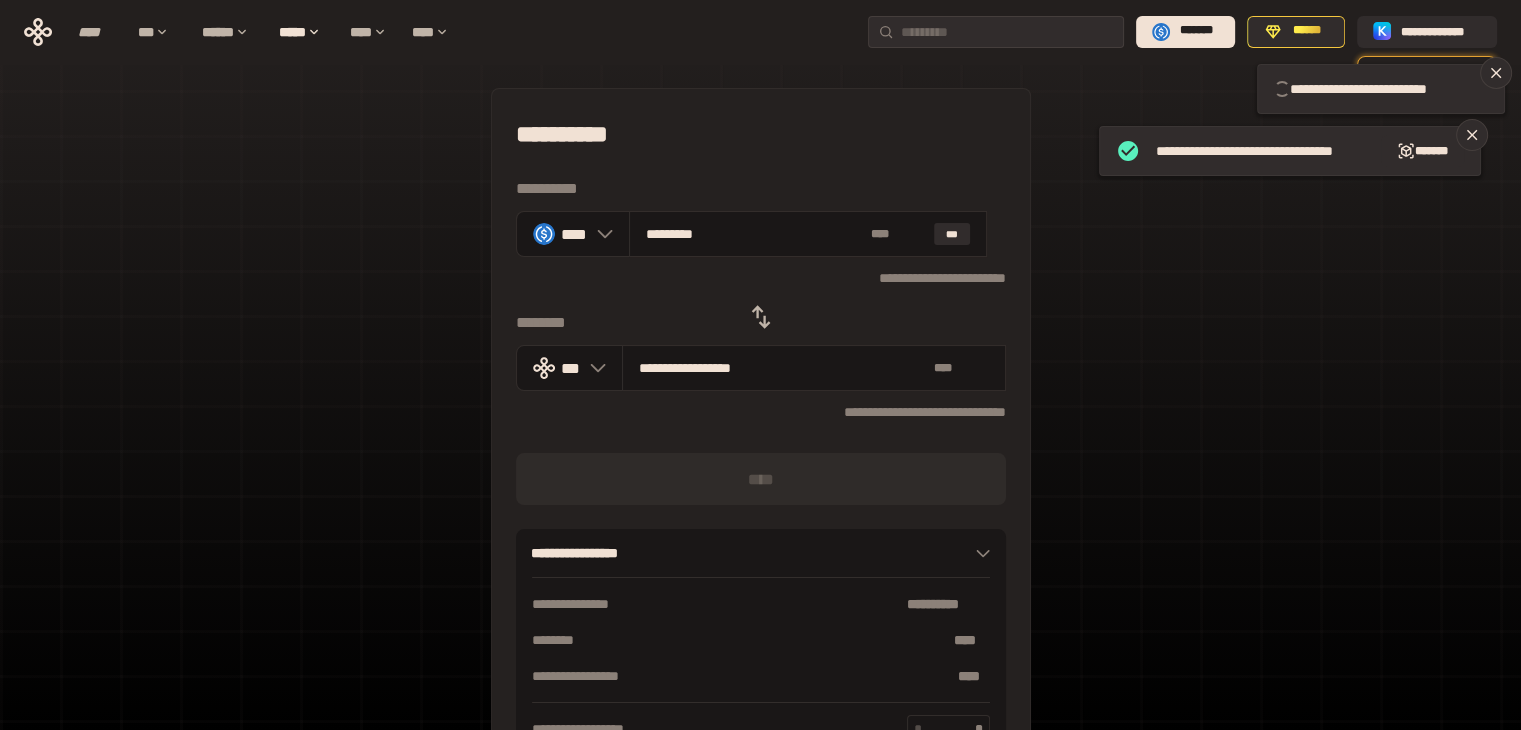 type 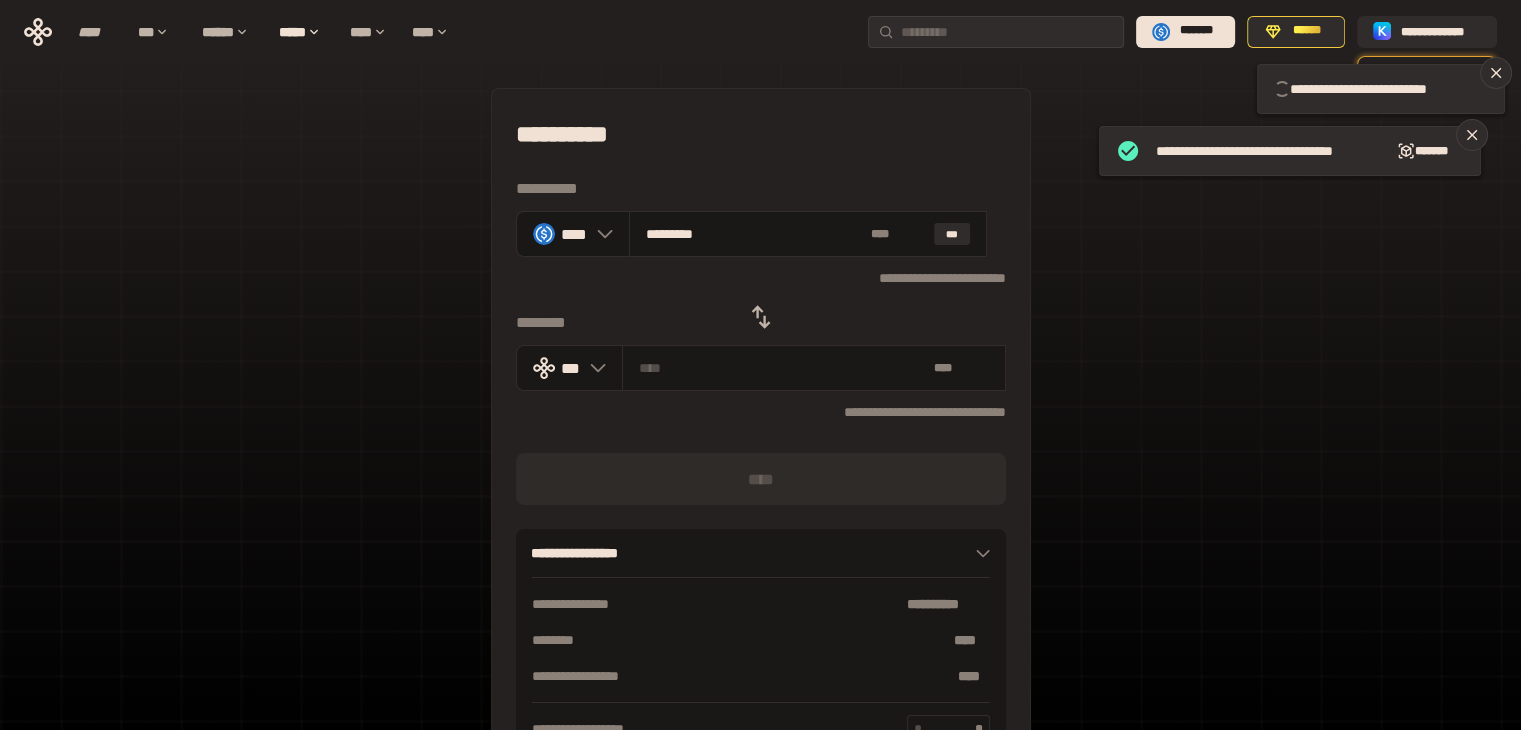 type 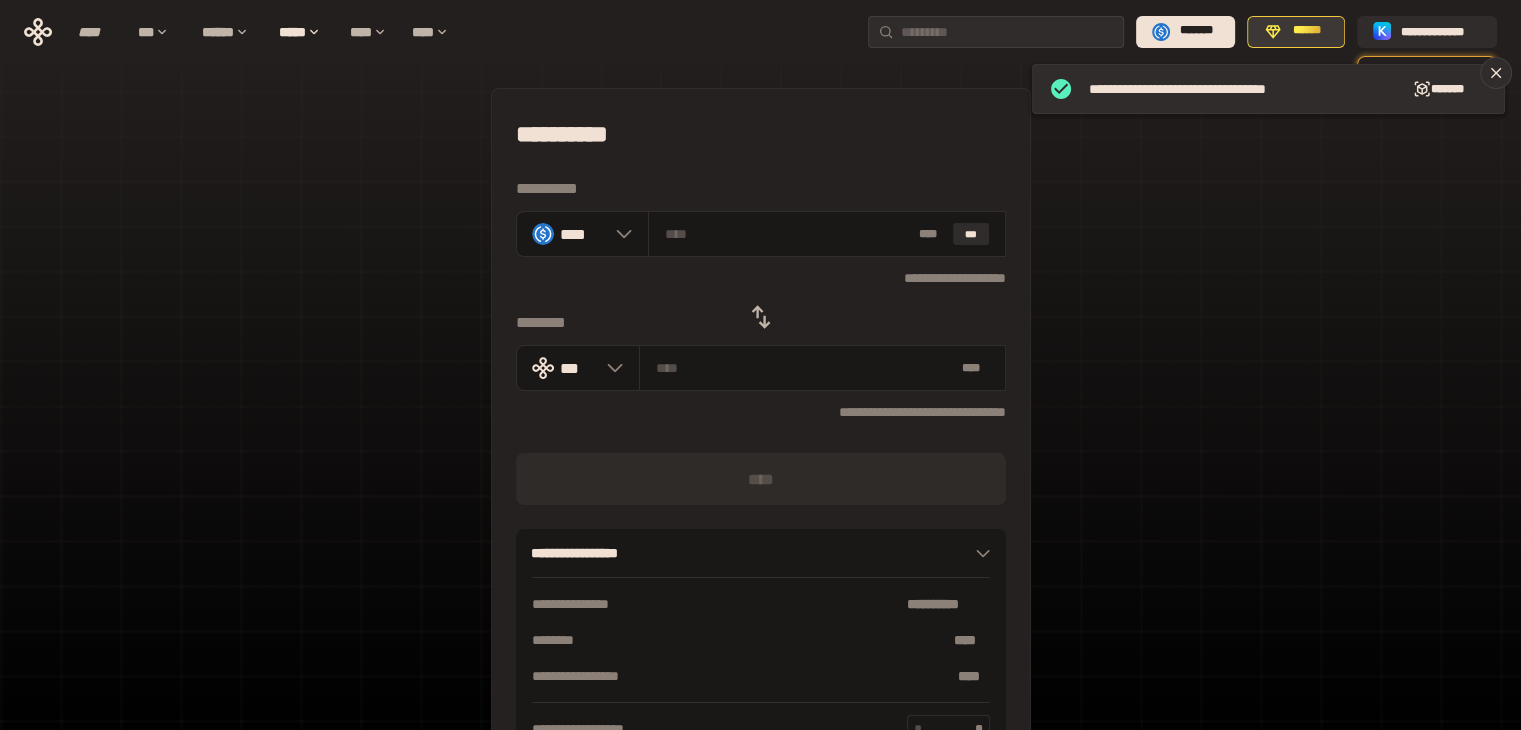 click on "******" at bounding box center [1307, 31] 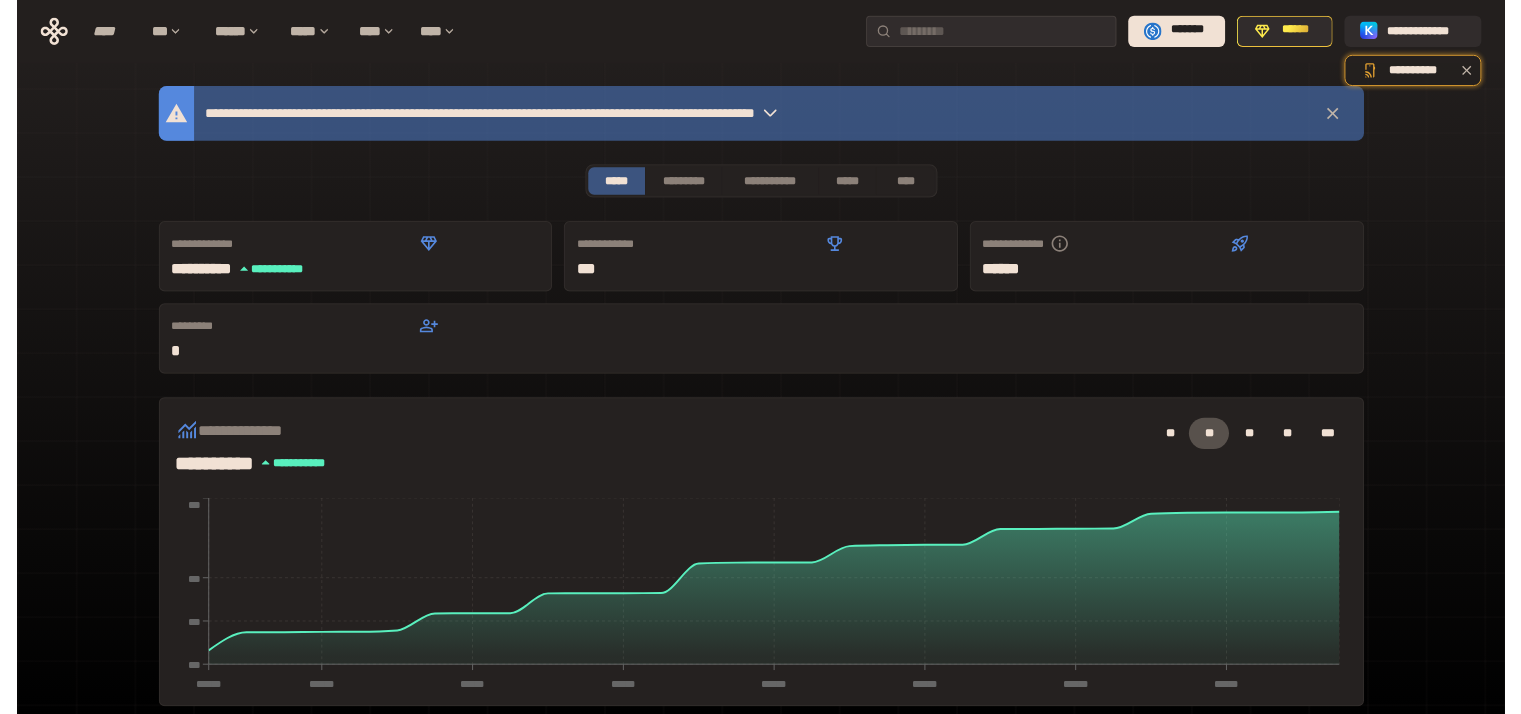 scroll, scrollTop: 500, scrollLeft: 0, axis: vertical 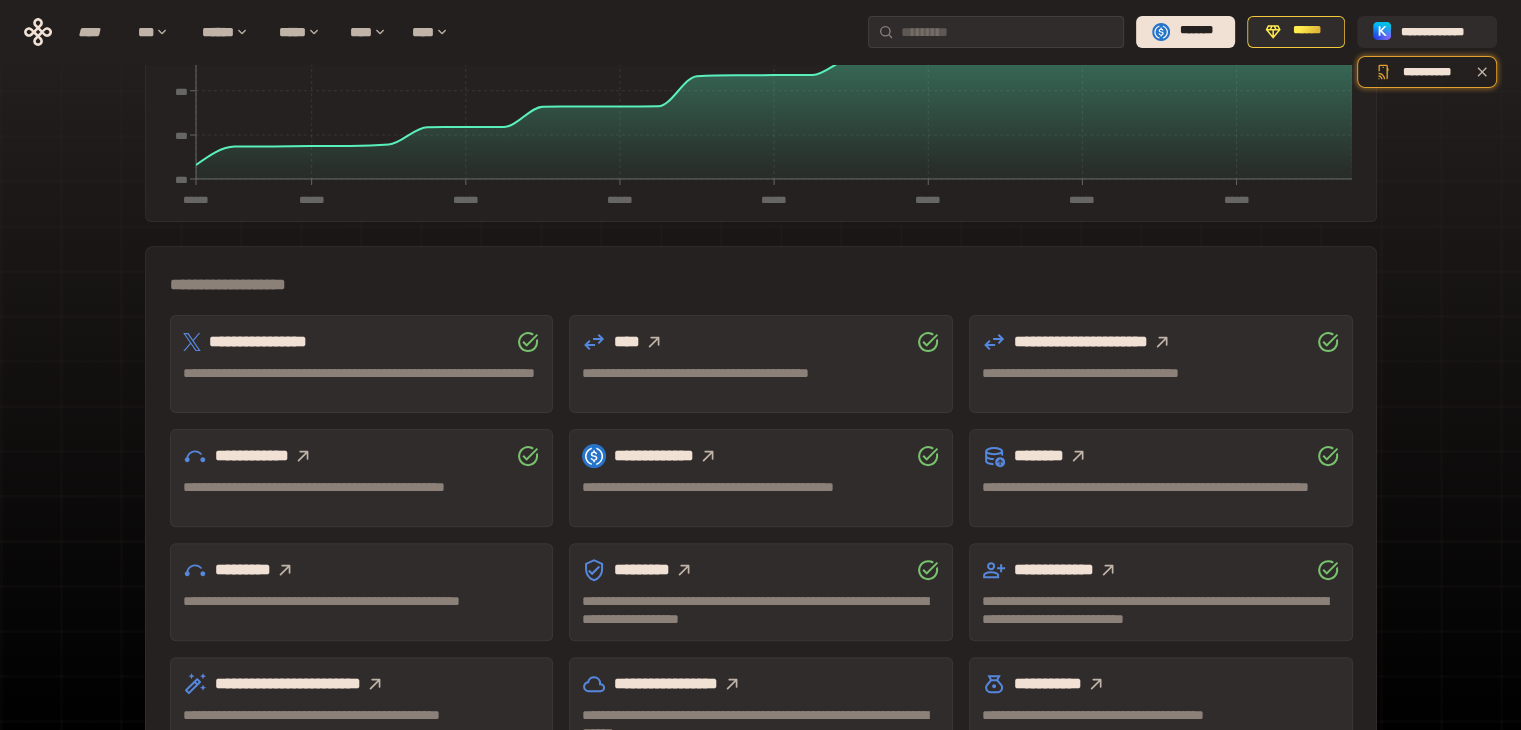 click 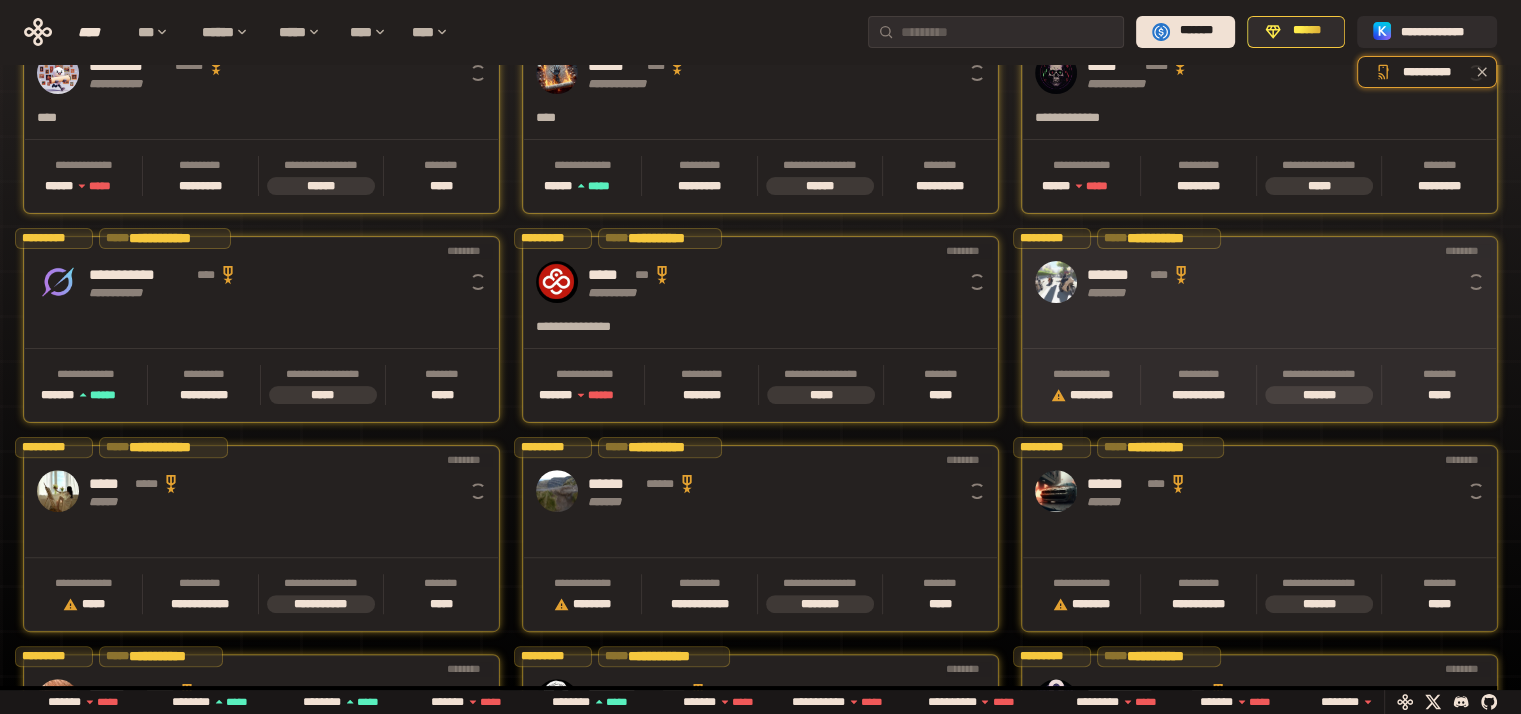 scroll, scrollTop: 0, scrollLeft: 16, axis: horizontal 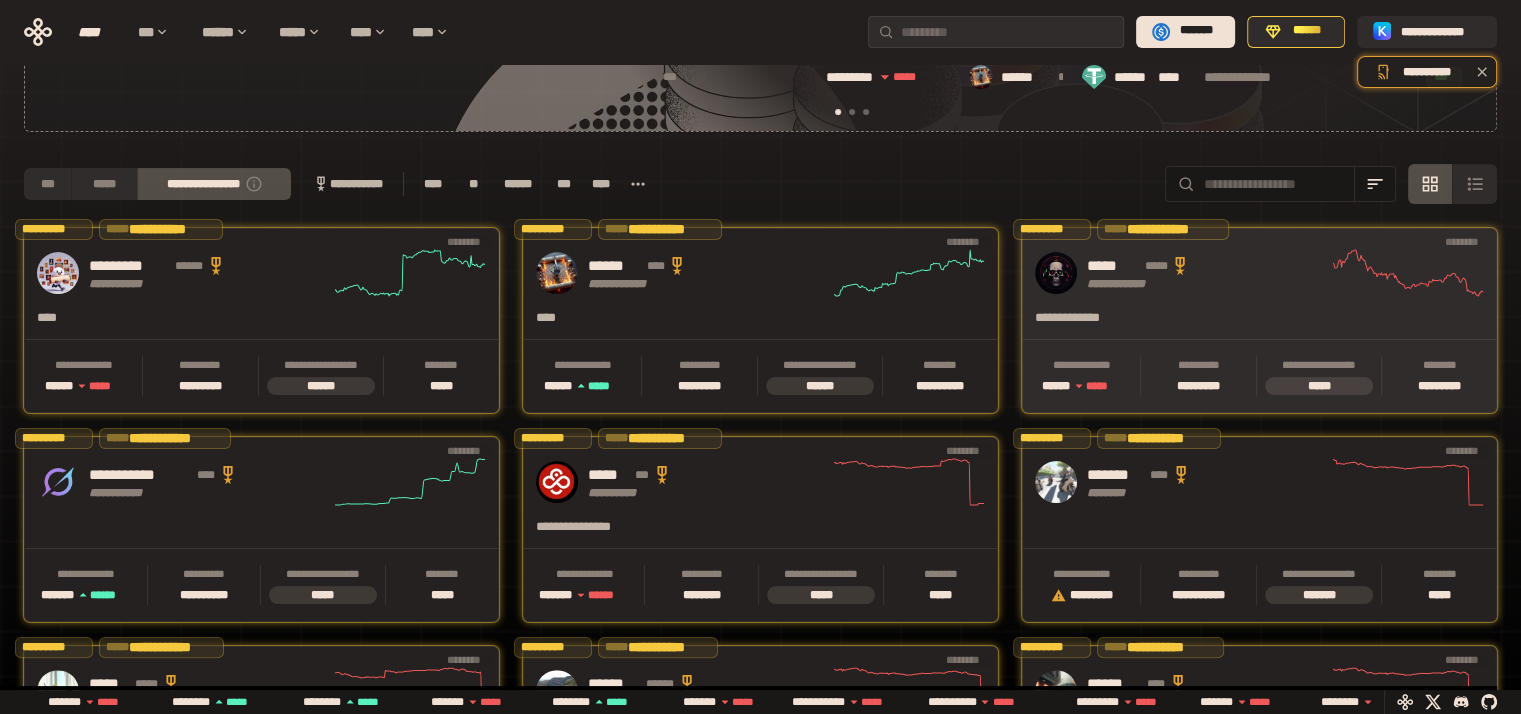 click on "**********" at bounding box center (1259, 273) 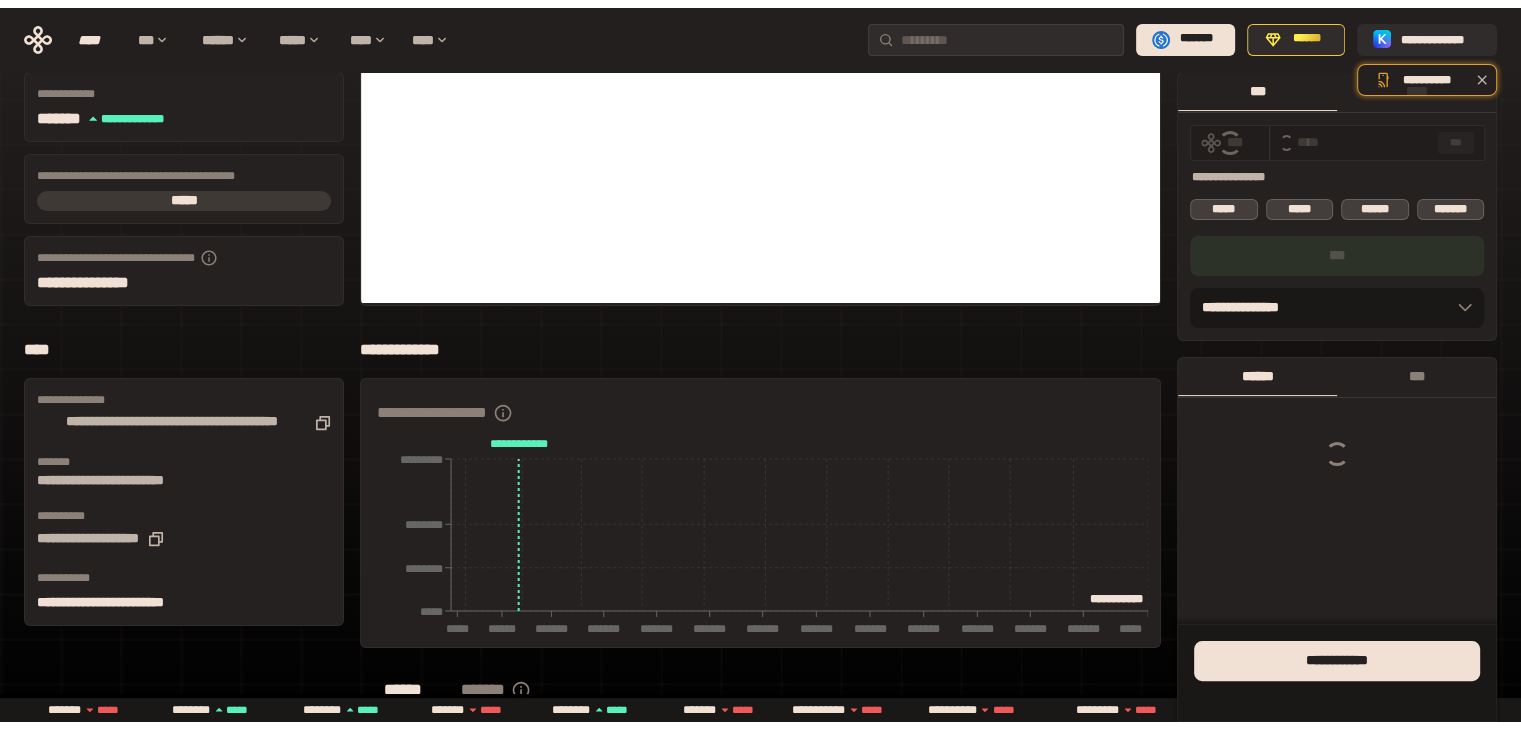 scroll, scrollTop: 0, scrollLeft: 0, axis: both 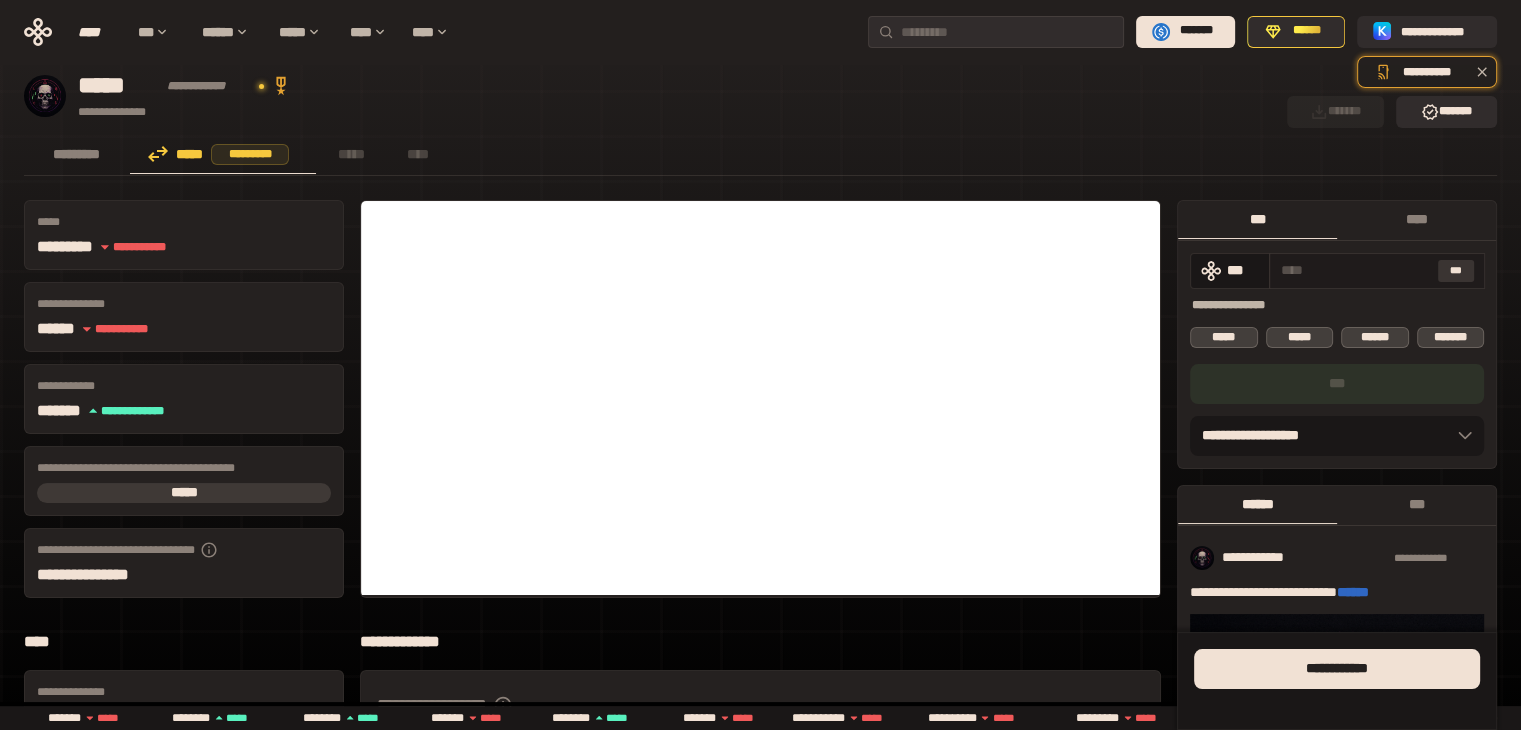 click on "***" at bounding box center [1456, 271] 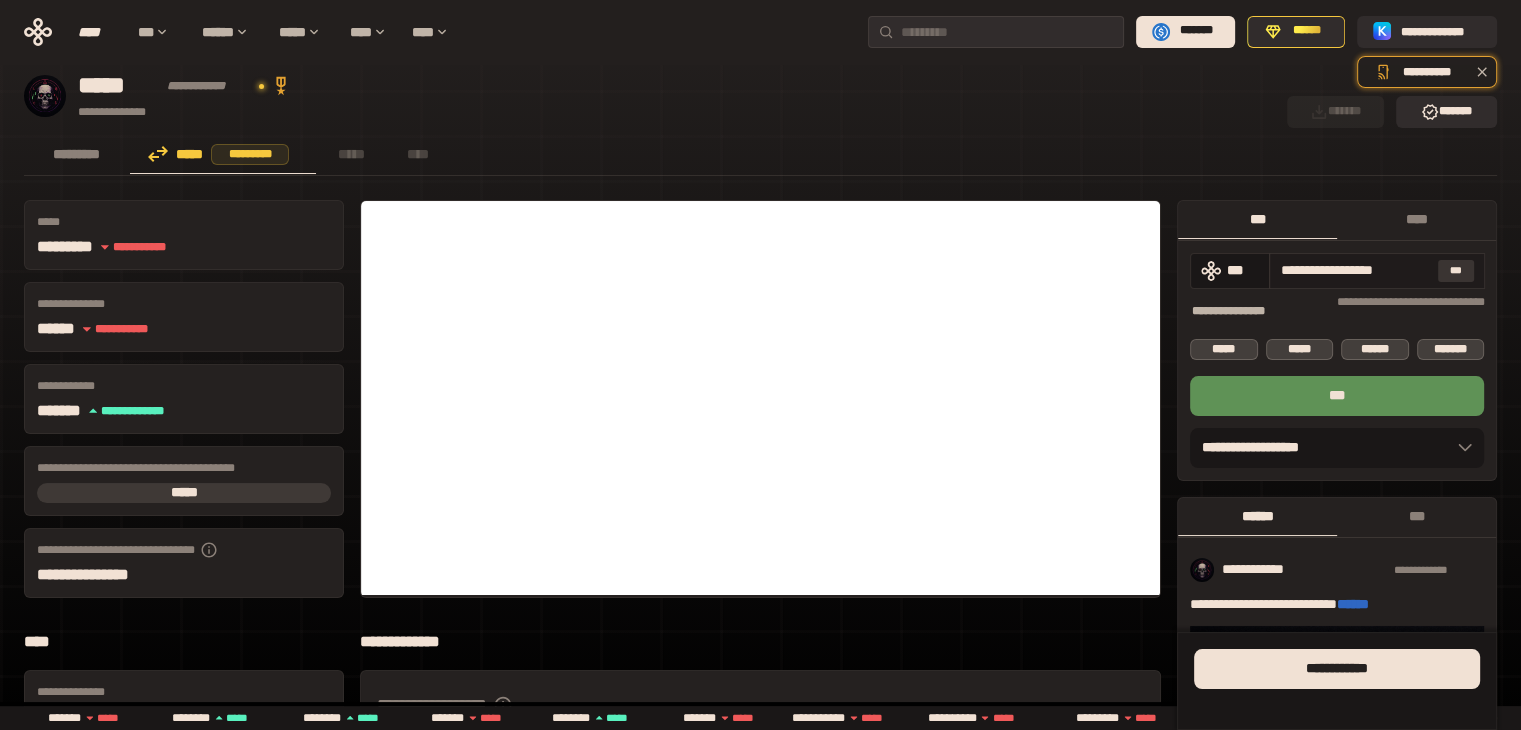 drag, startPoint x: 1292, startPoint y: 274, endPoint x: 1452, endPoint y: 266, distance: 160.19987 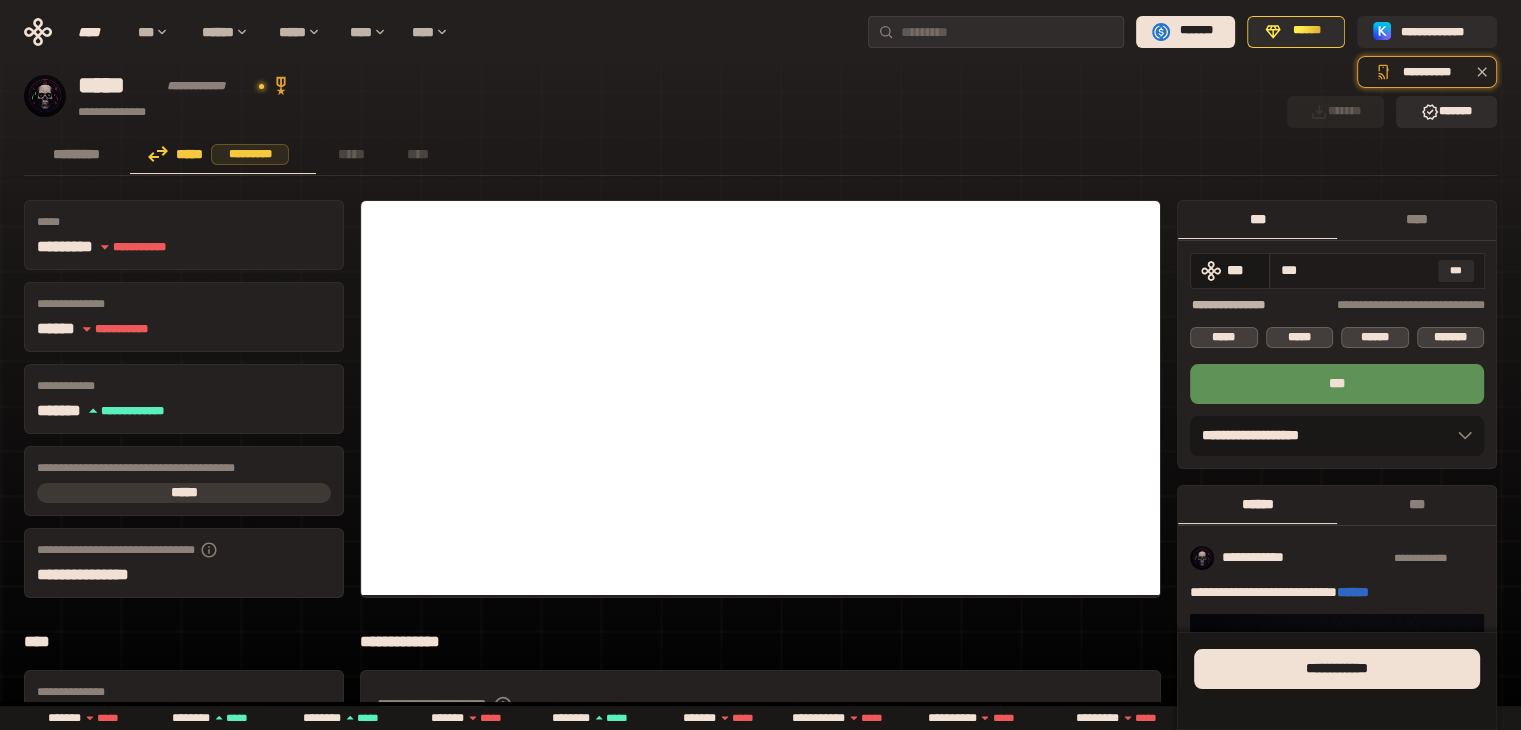 click on "***" at bounding box center [1355, 270] 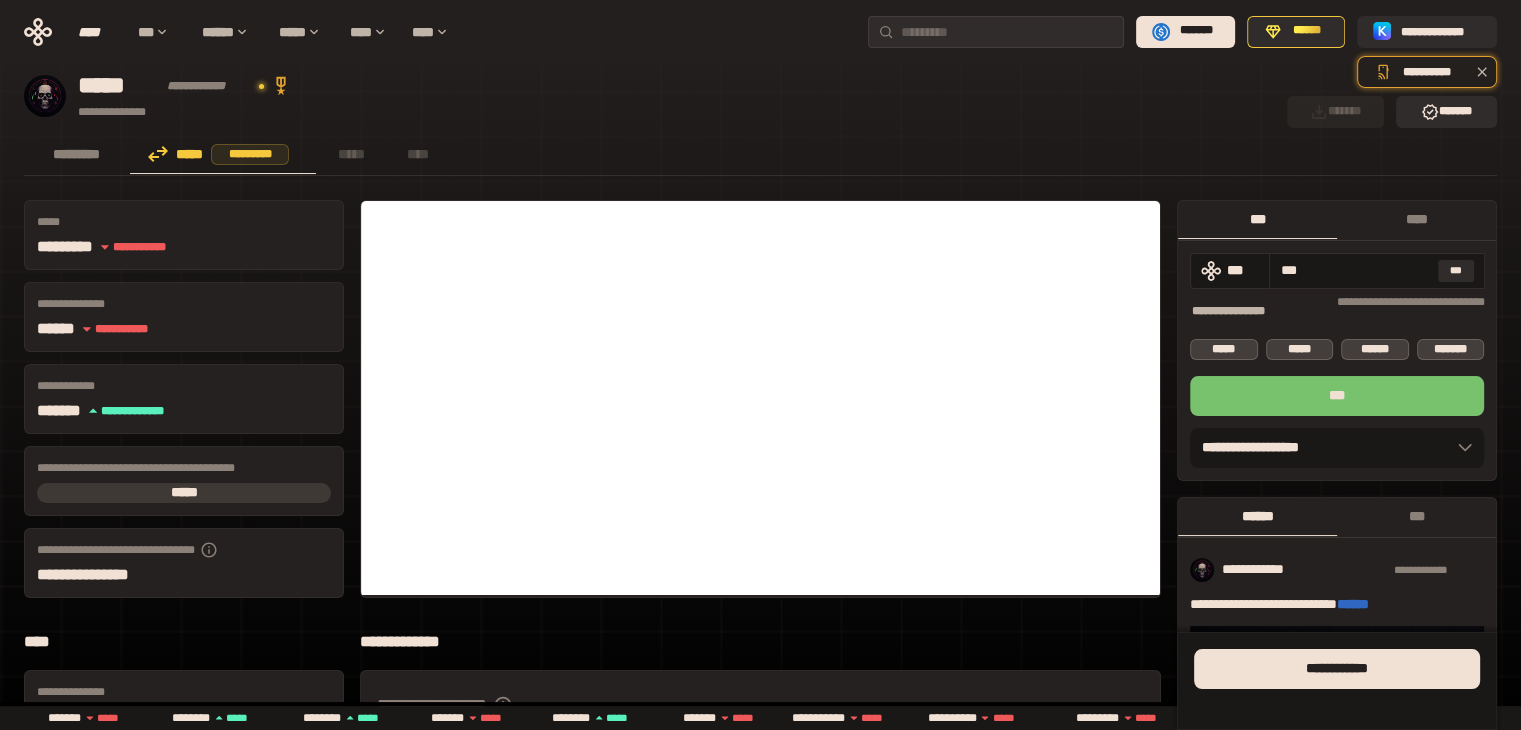 type on "***" 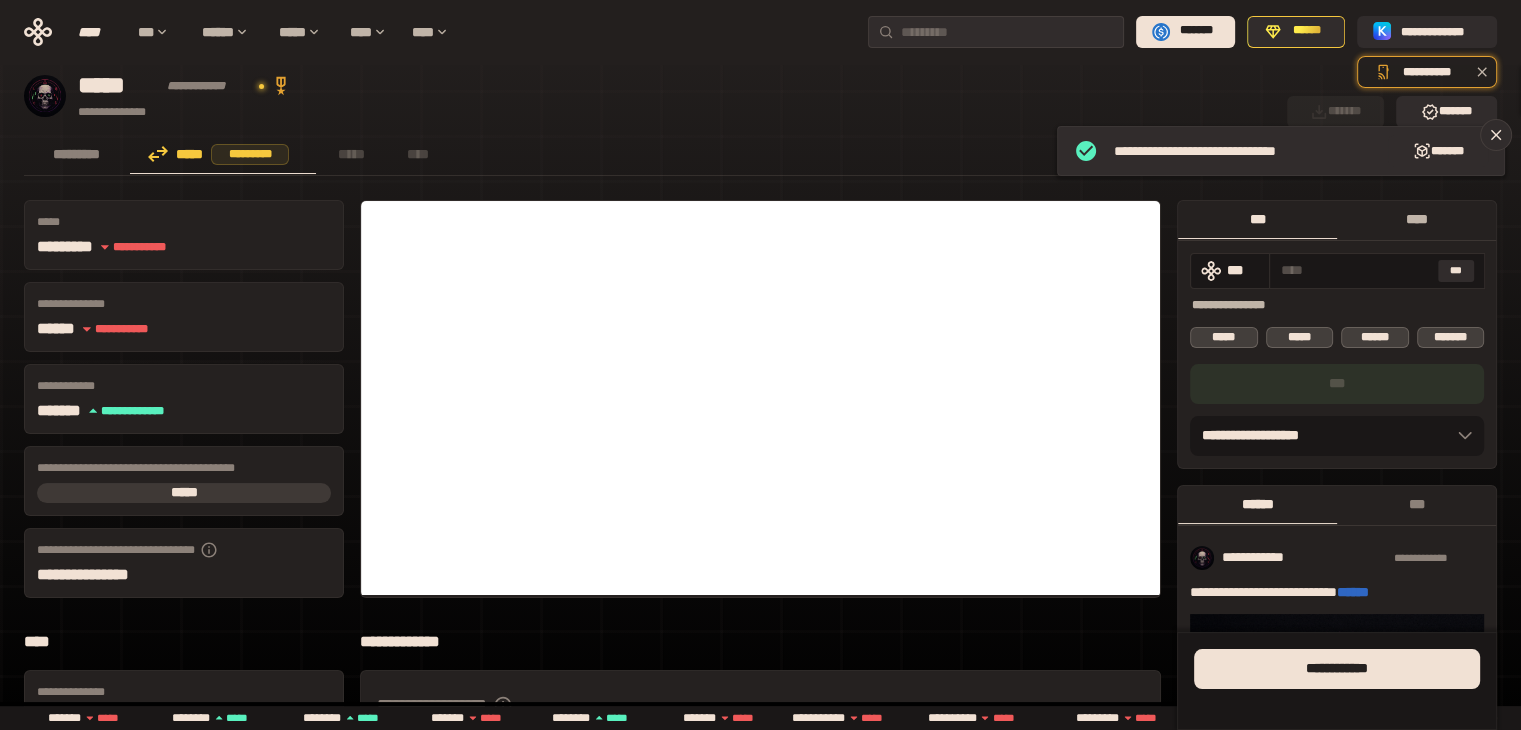 click on "****" at bounding box center (1416, 219) 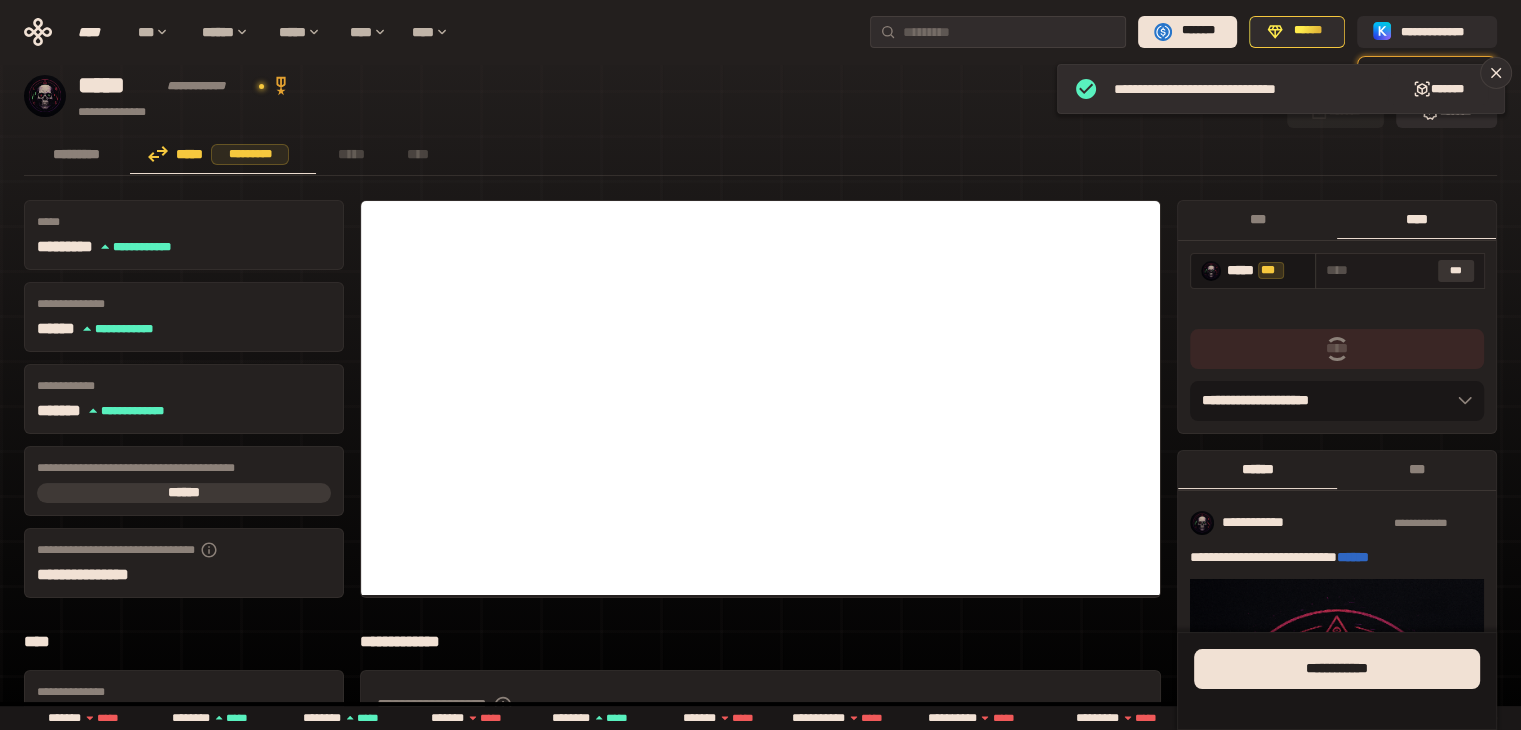 click on "***" at bounding box center (1456, 271) 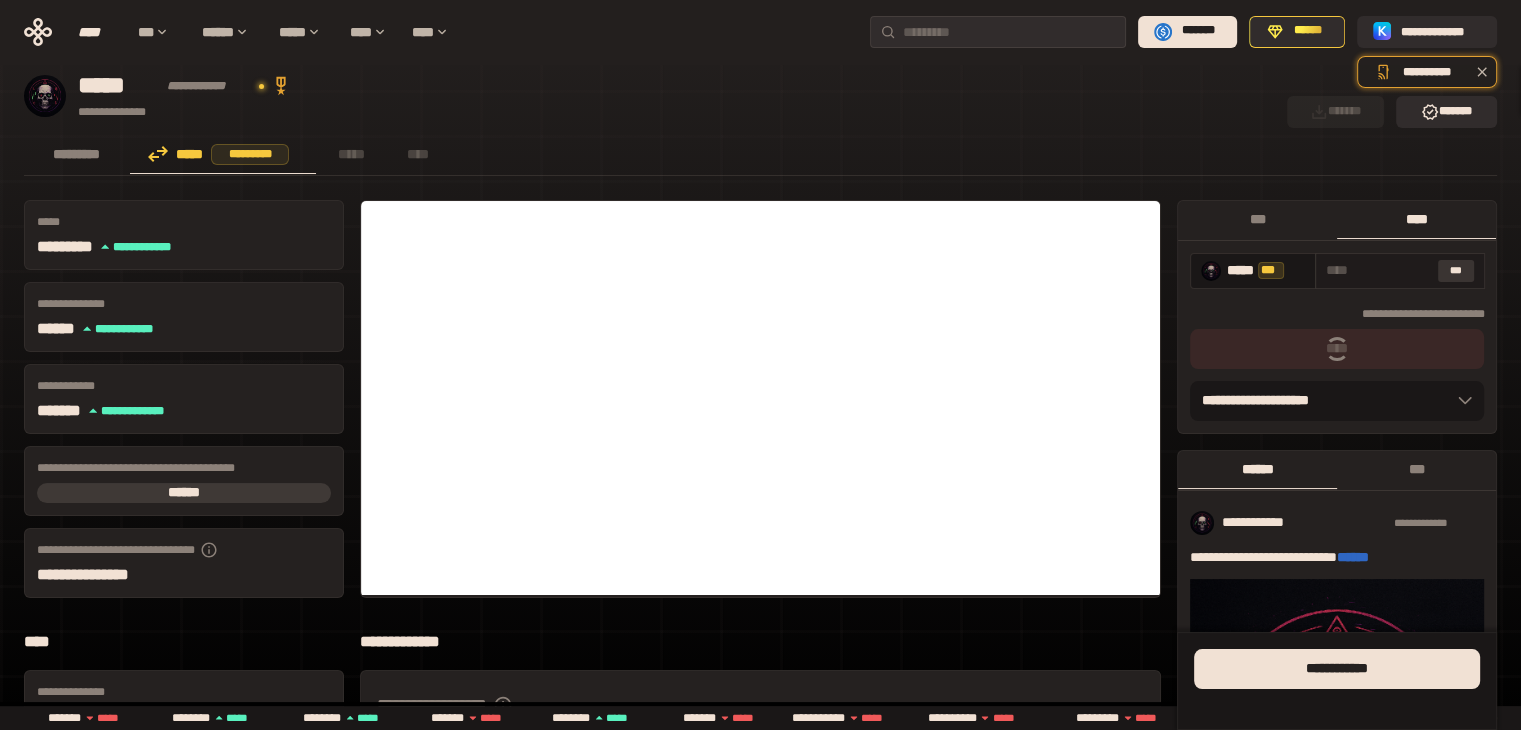 type on "**********" 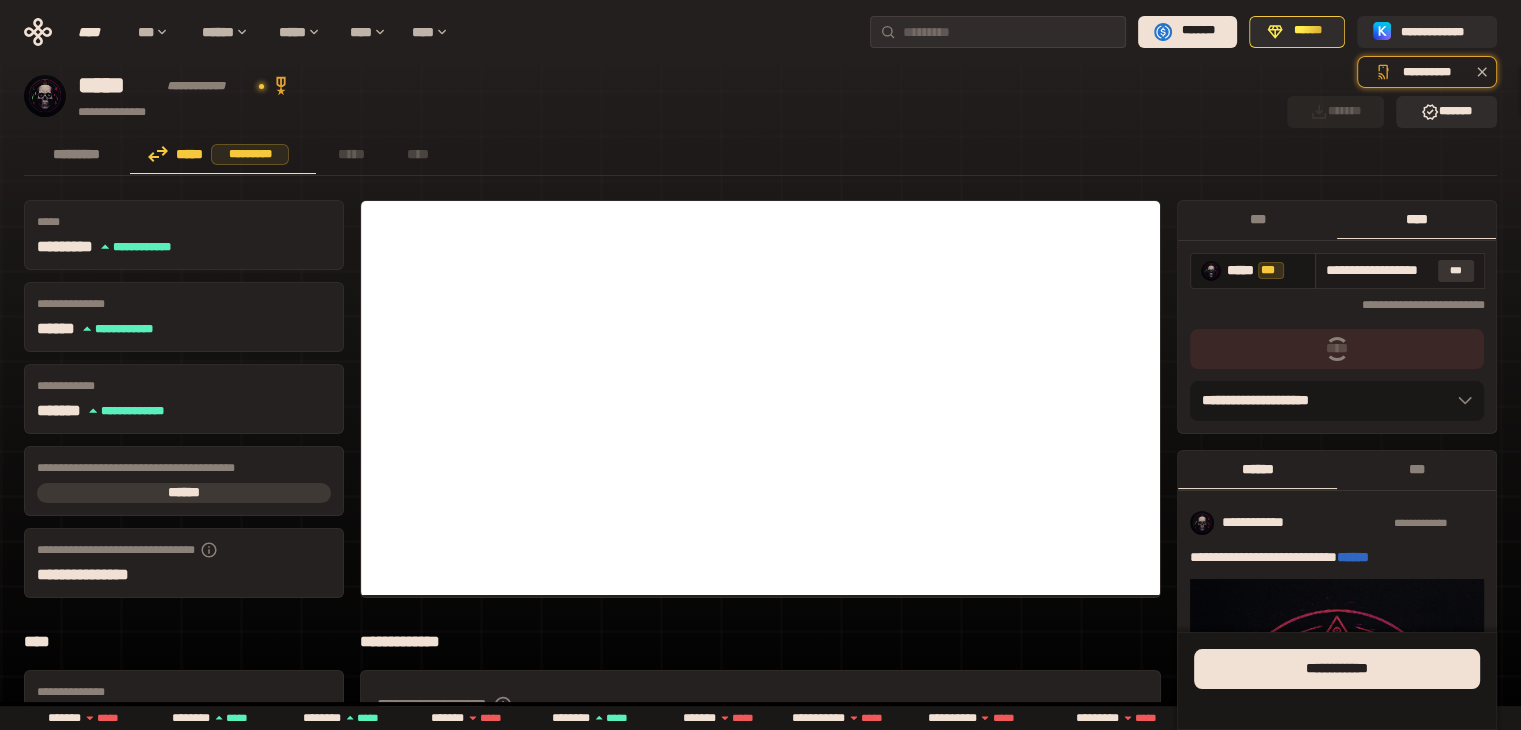 click on "***" at bounding box center (1456, 271) 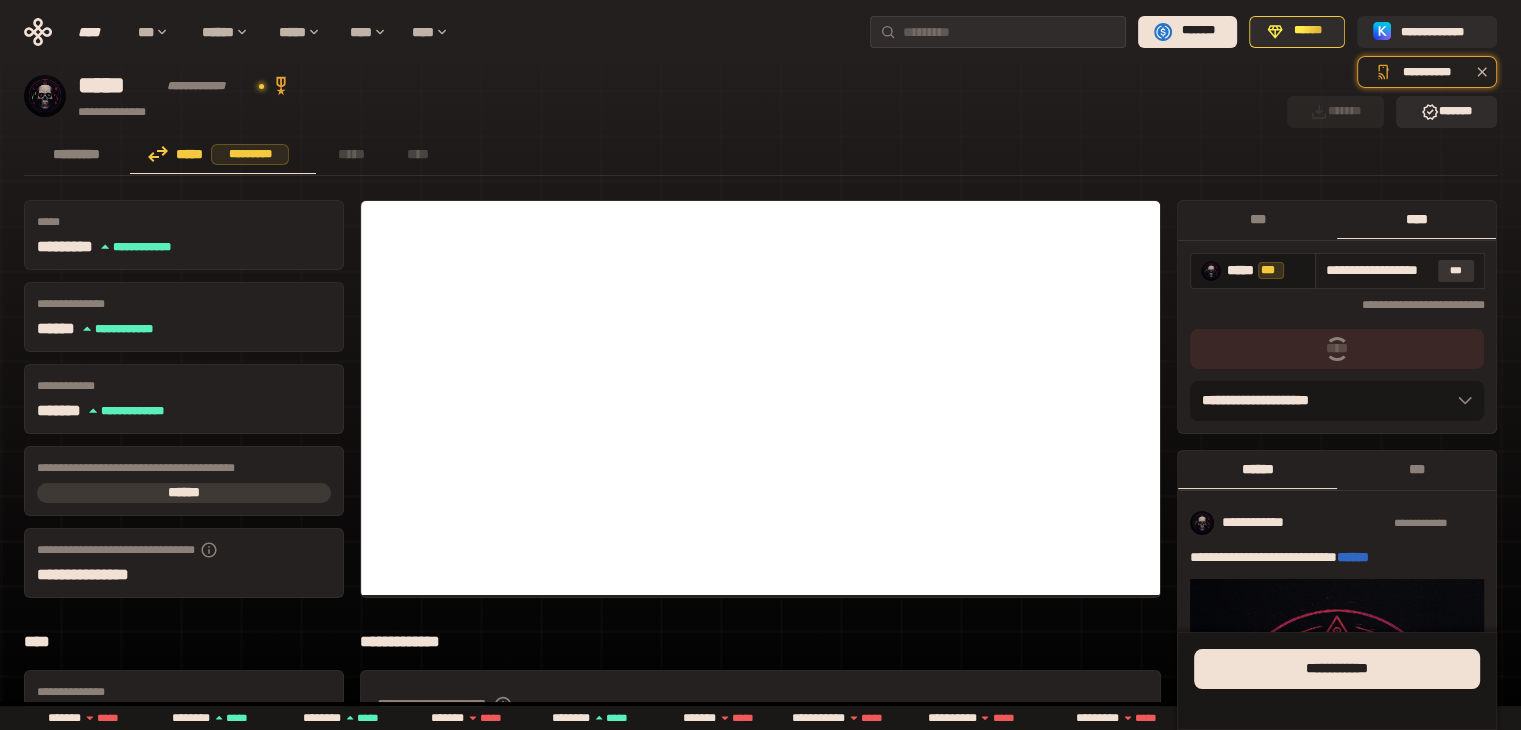 scroll, scrollTop: 0, scrollLeft: 38, axis: horizontal 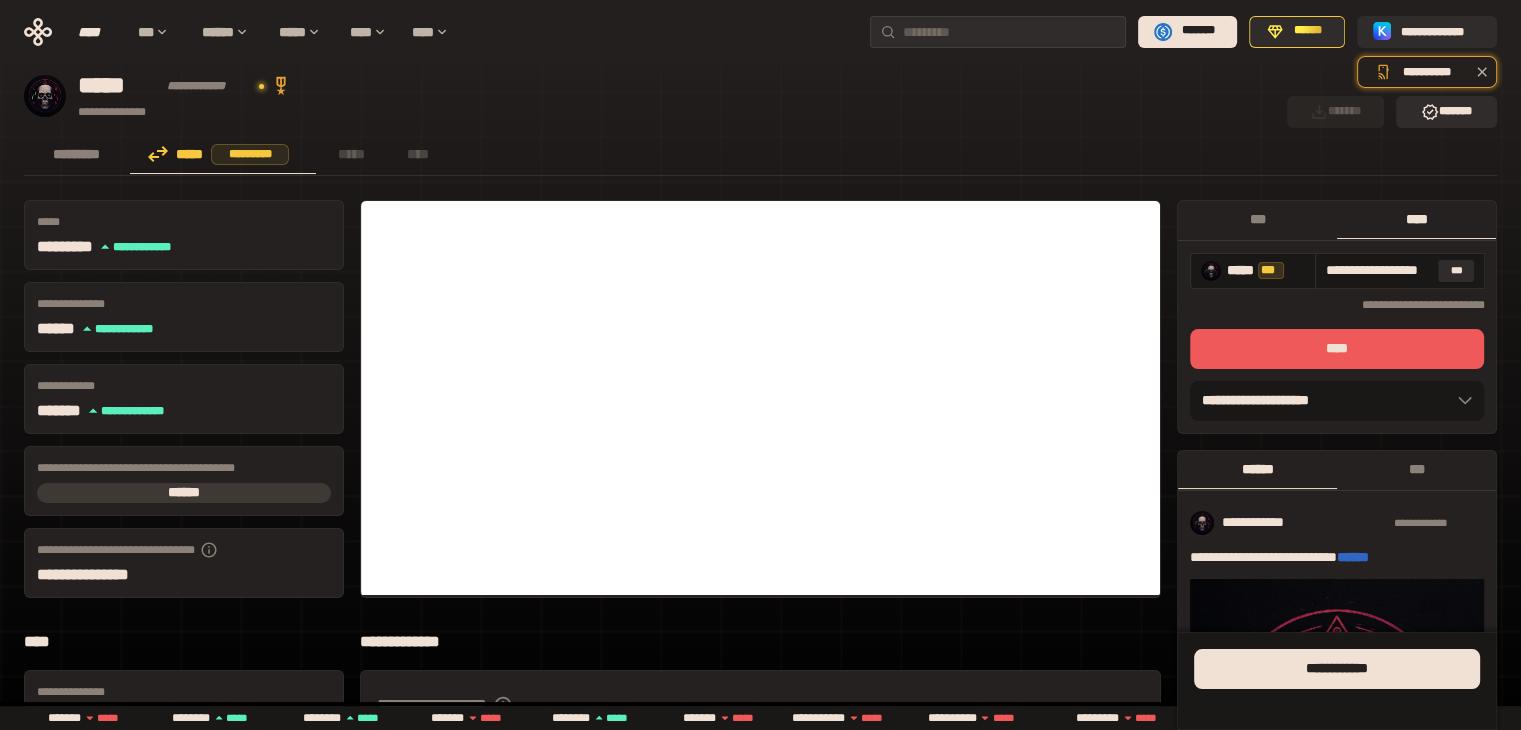 click on "****" at bounding box center (1337, 349) 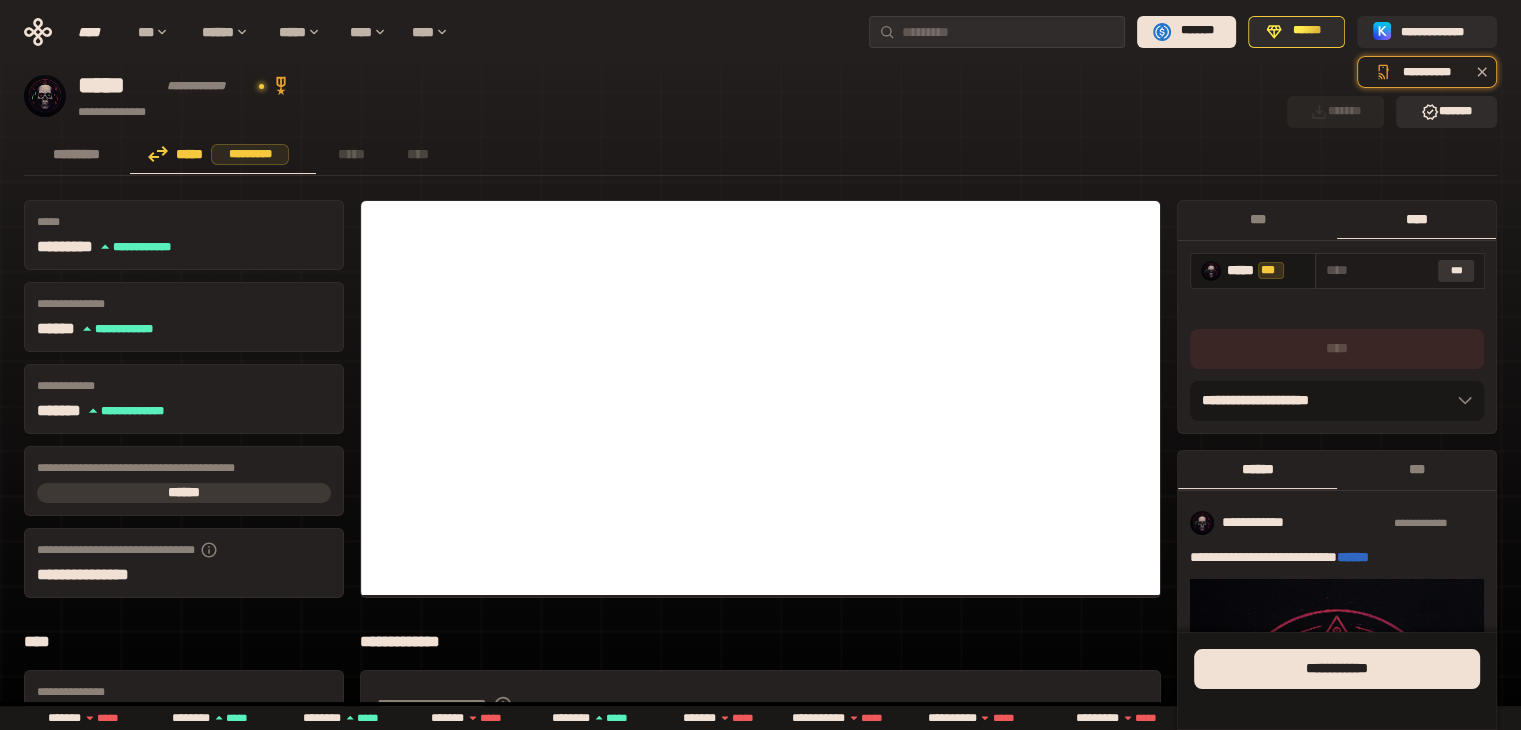 click on "***" at bounding box center [1456, 271] 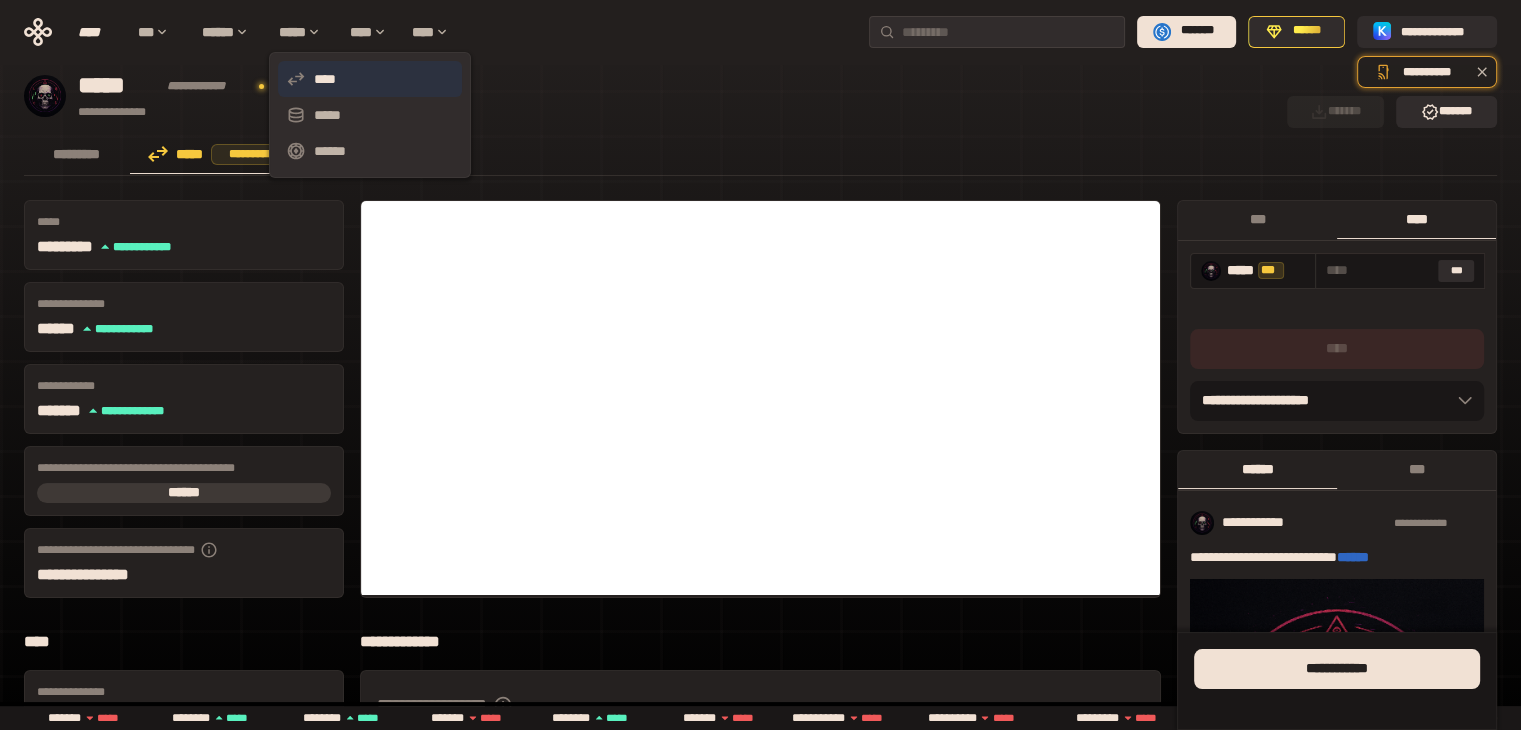 click on "****" at bounding box center (370, 79) 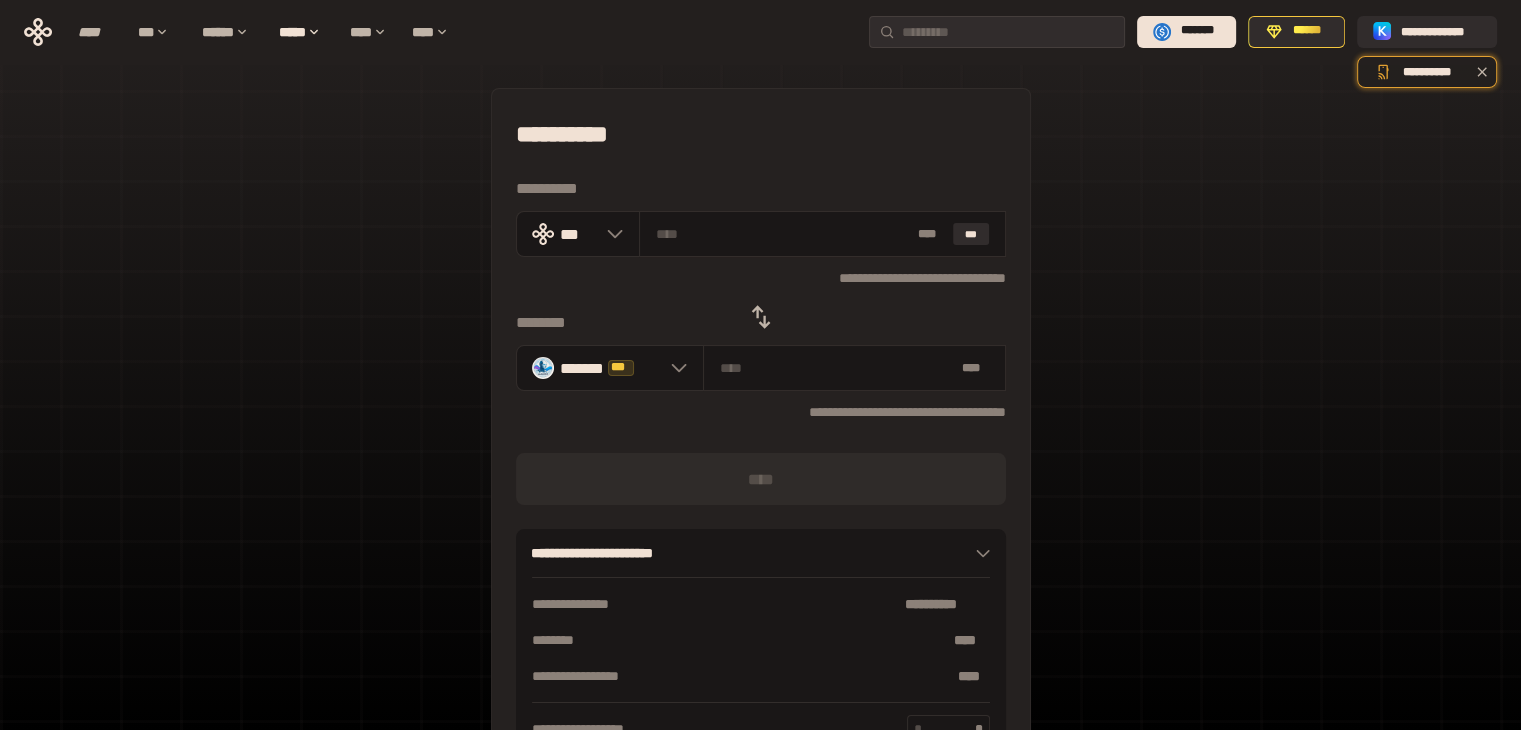 drag, startPoint x: 756, startPoint y: 319, endPoint x: 694, endPoint y: 321, distance: 62.03225 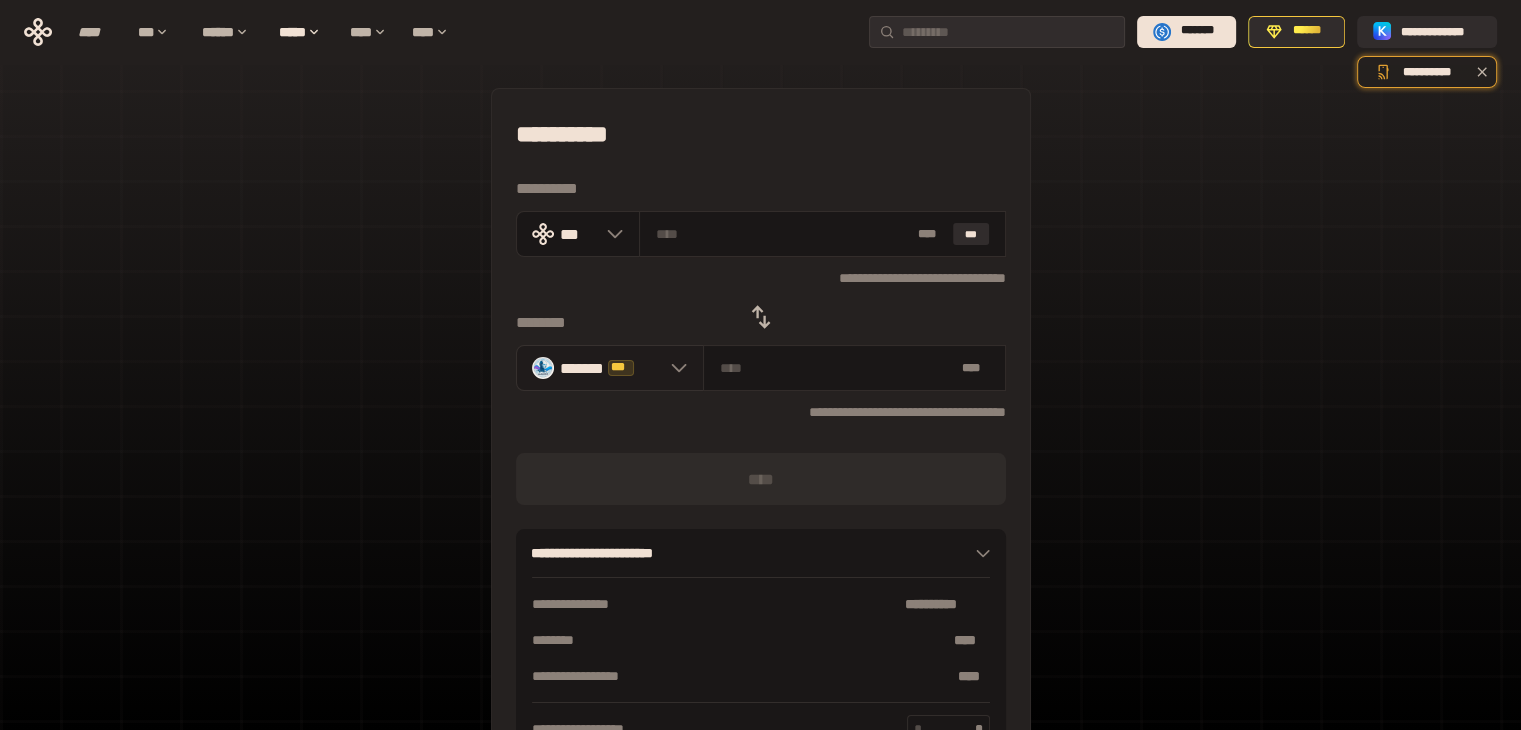 click 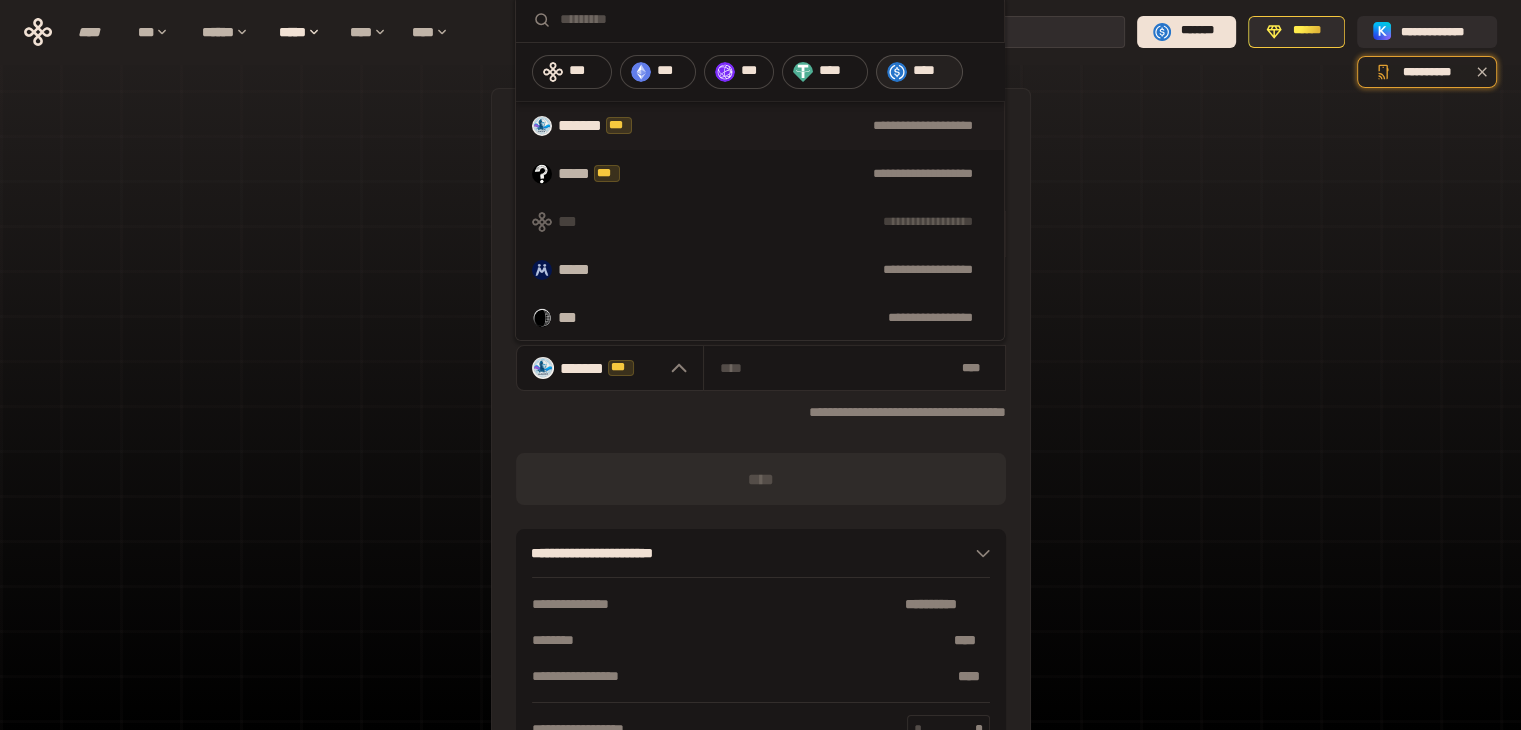 click on "****" at bounding box center [933, 71] 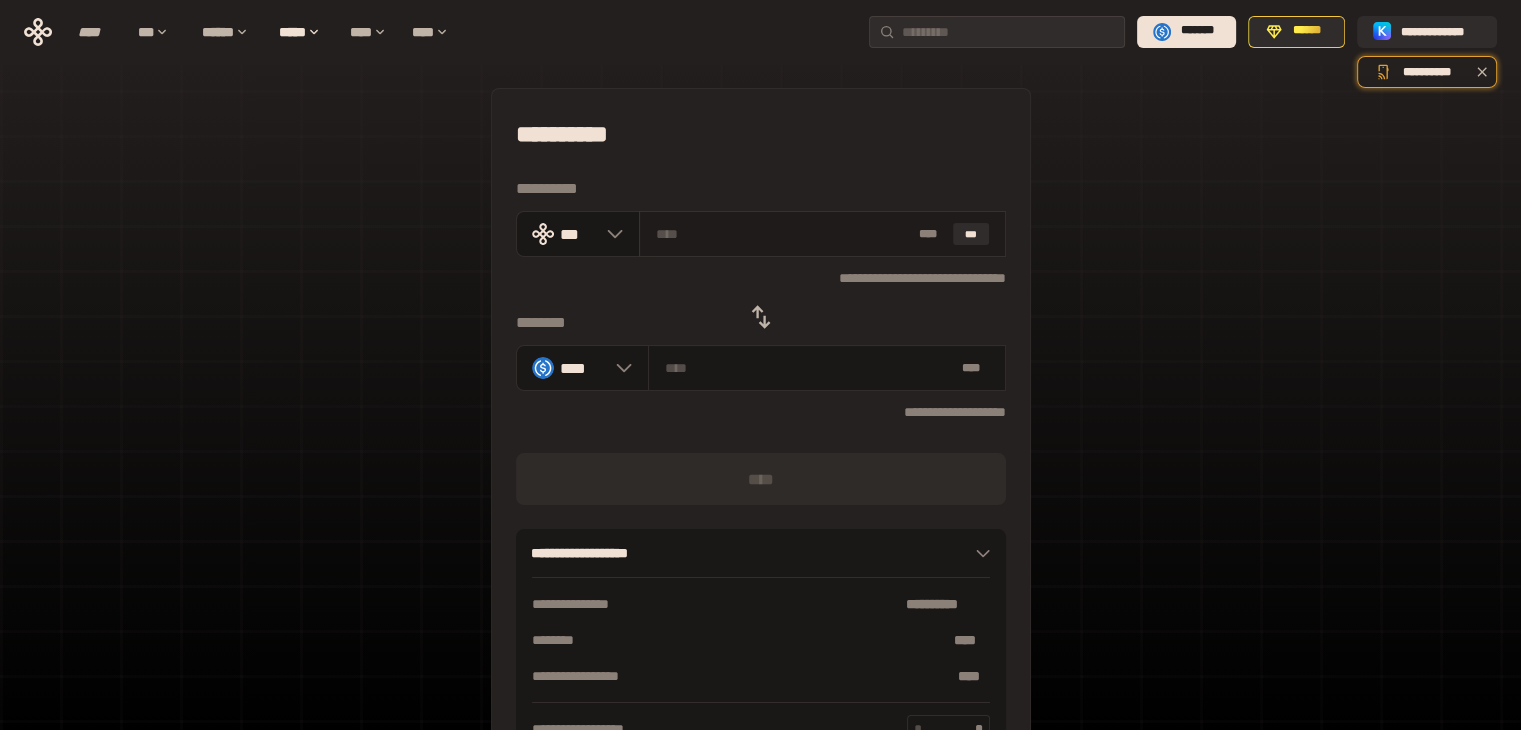 click at bounding box center (783, 234) 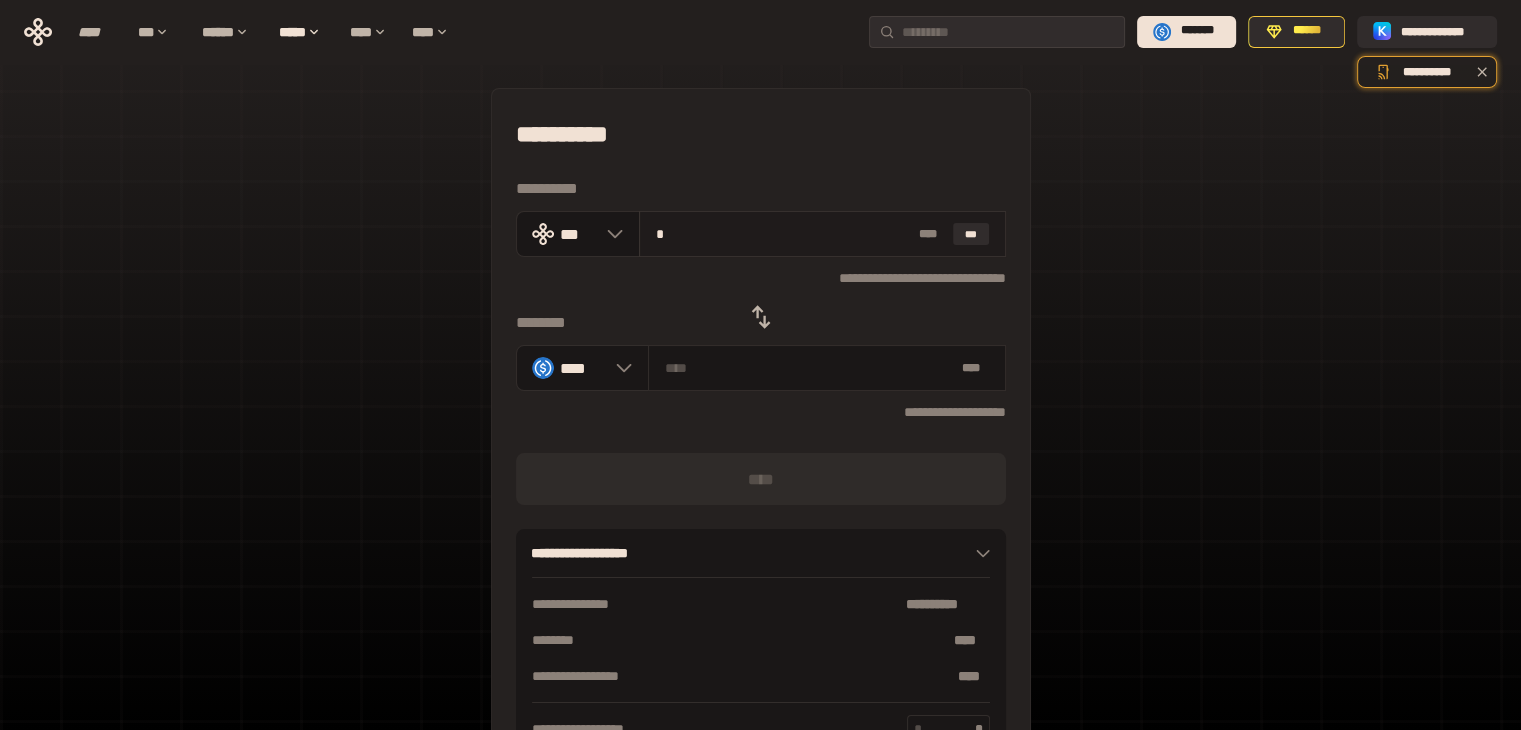 type on "********" 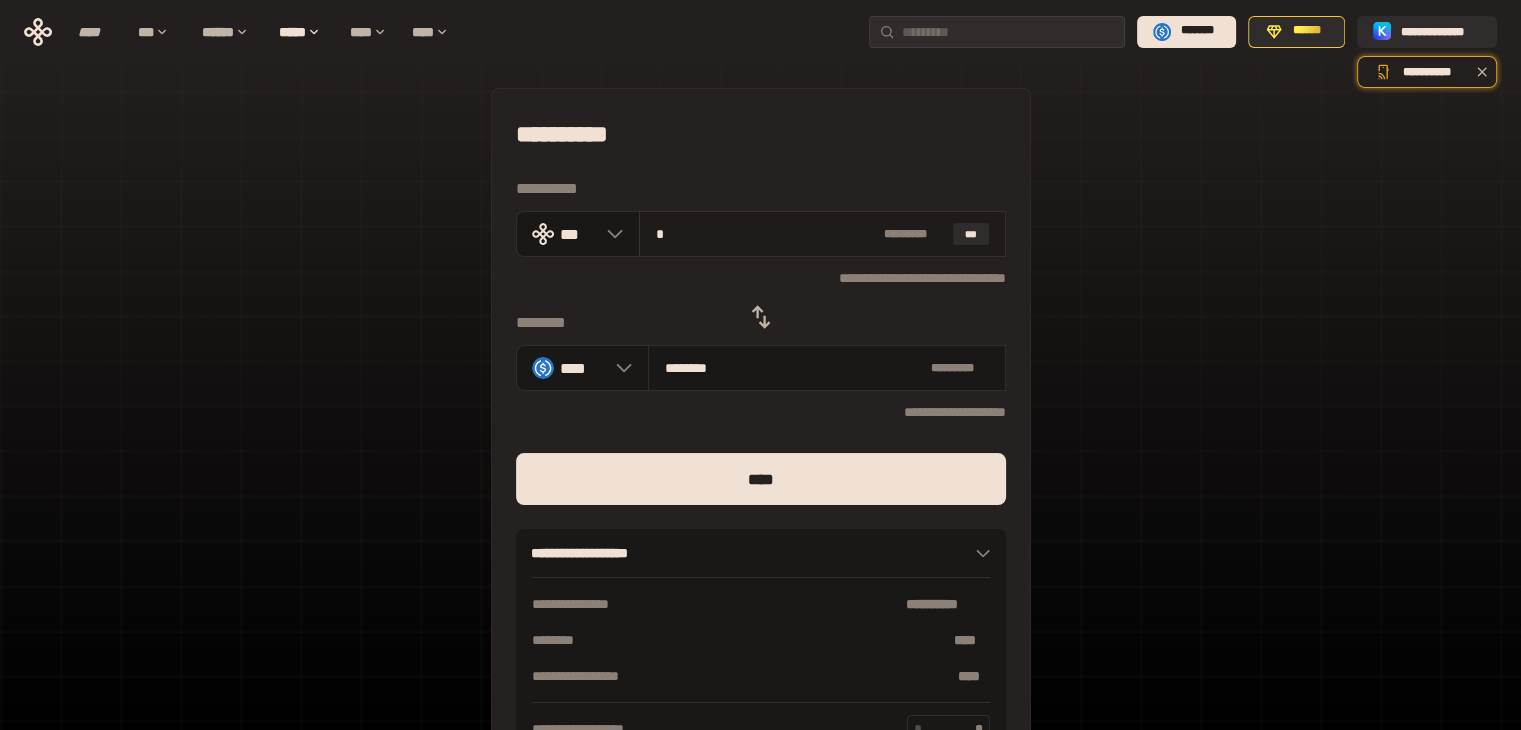 type on "**" 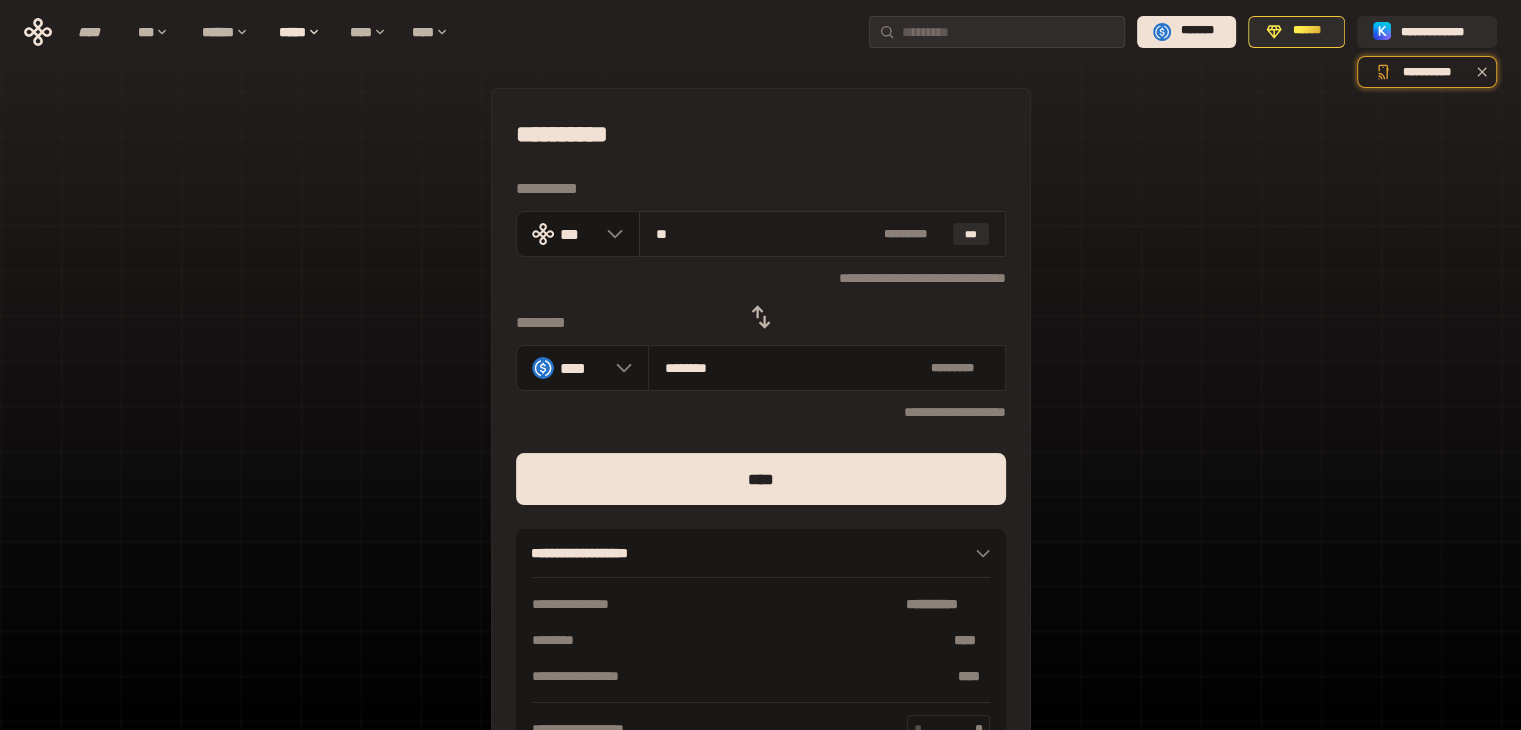 type on "********" 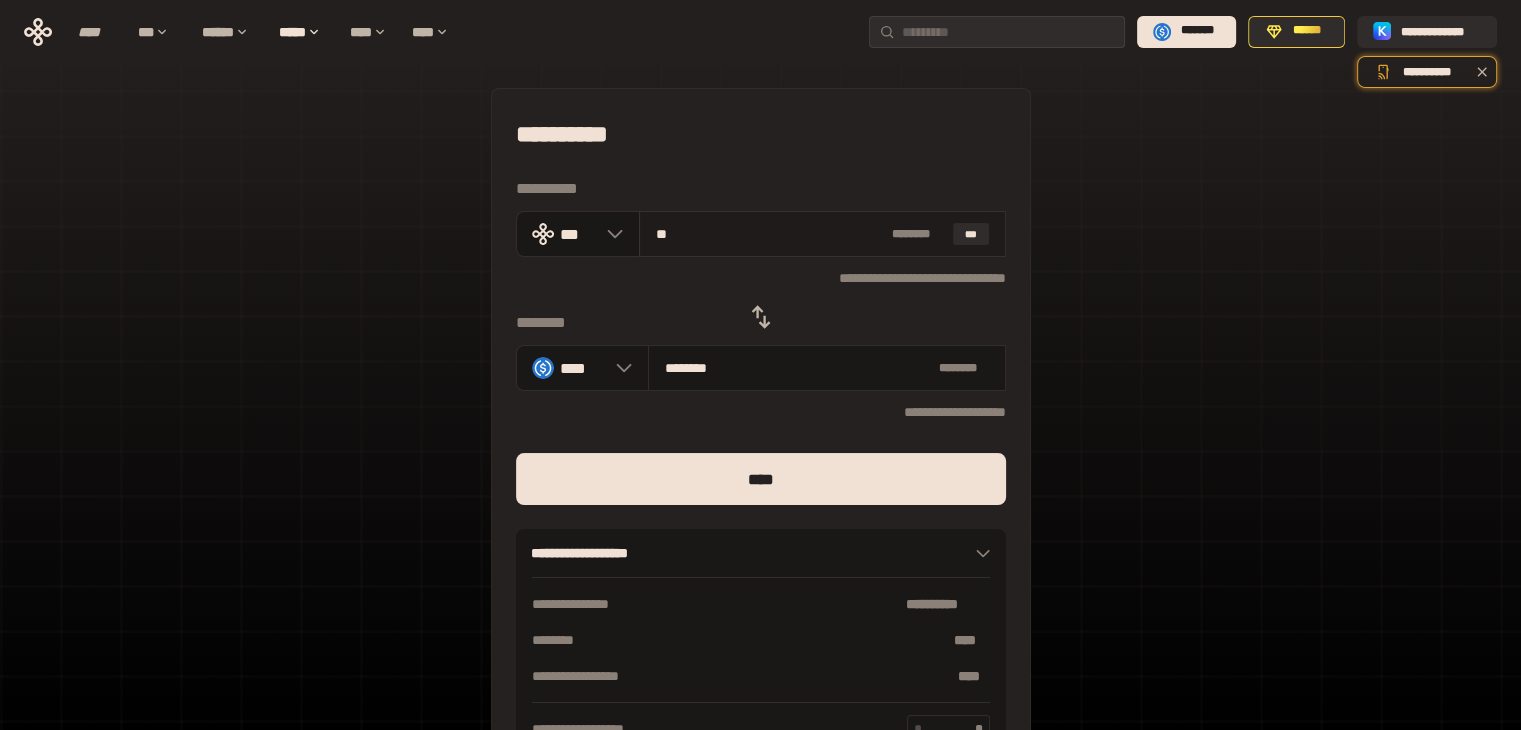 type on "***" 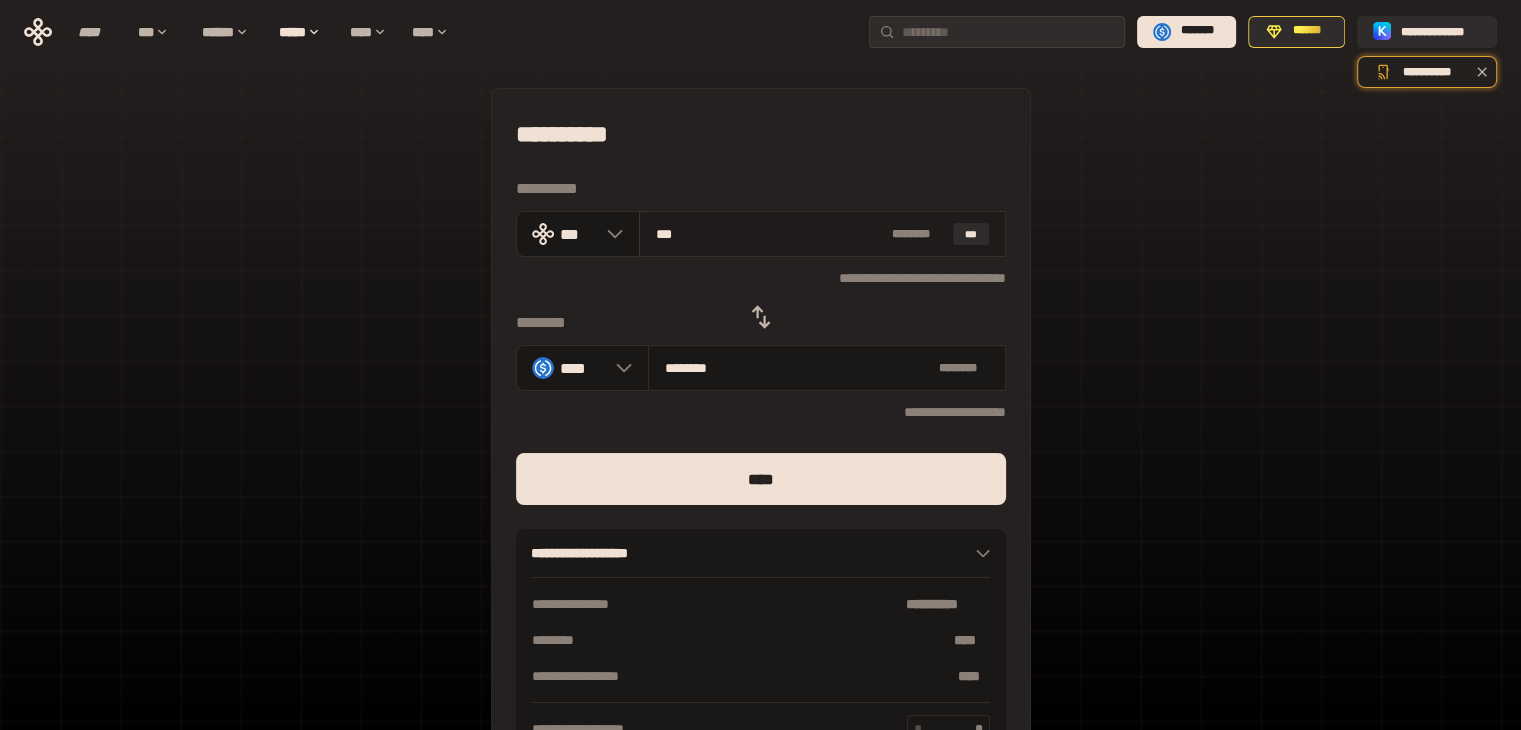 type on "*********" 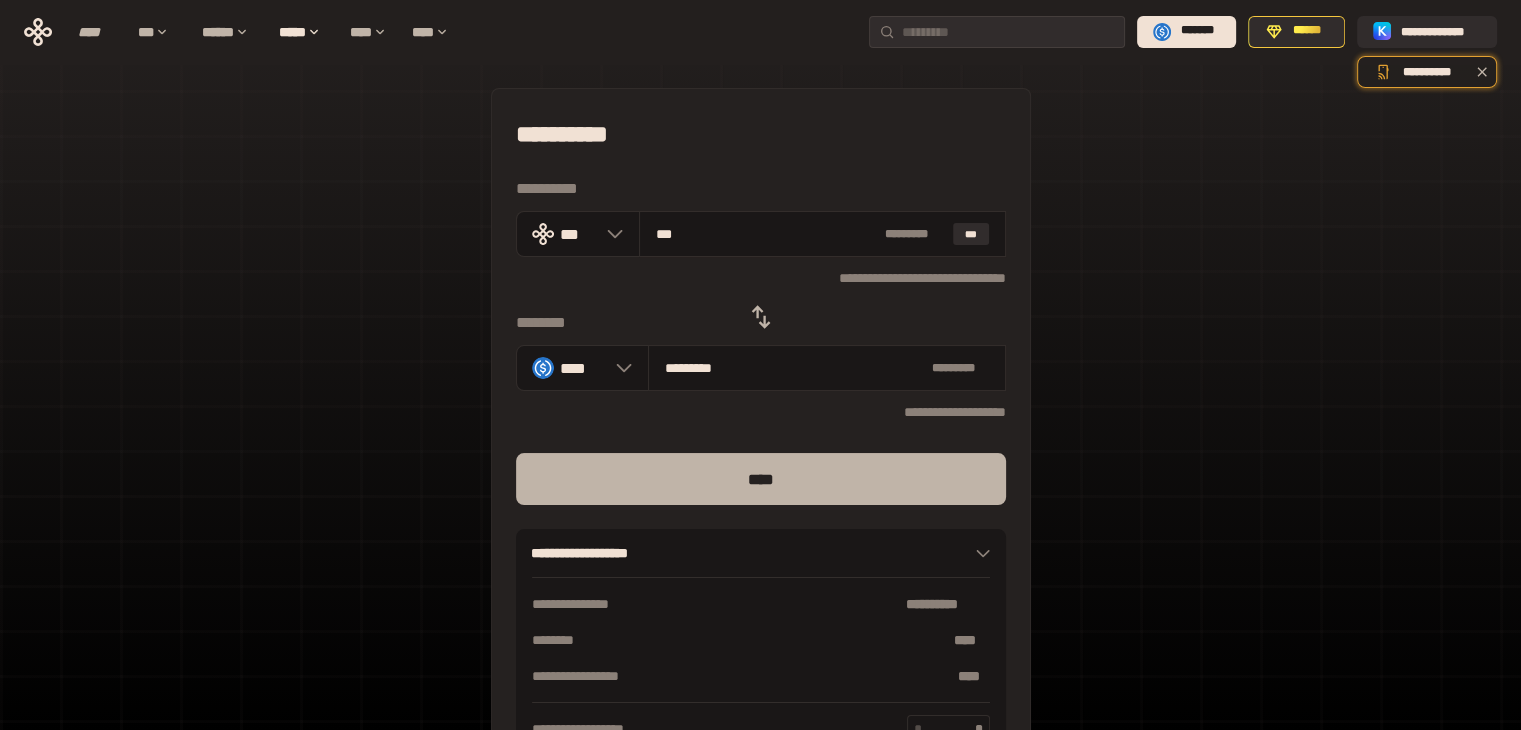 type on "***" 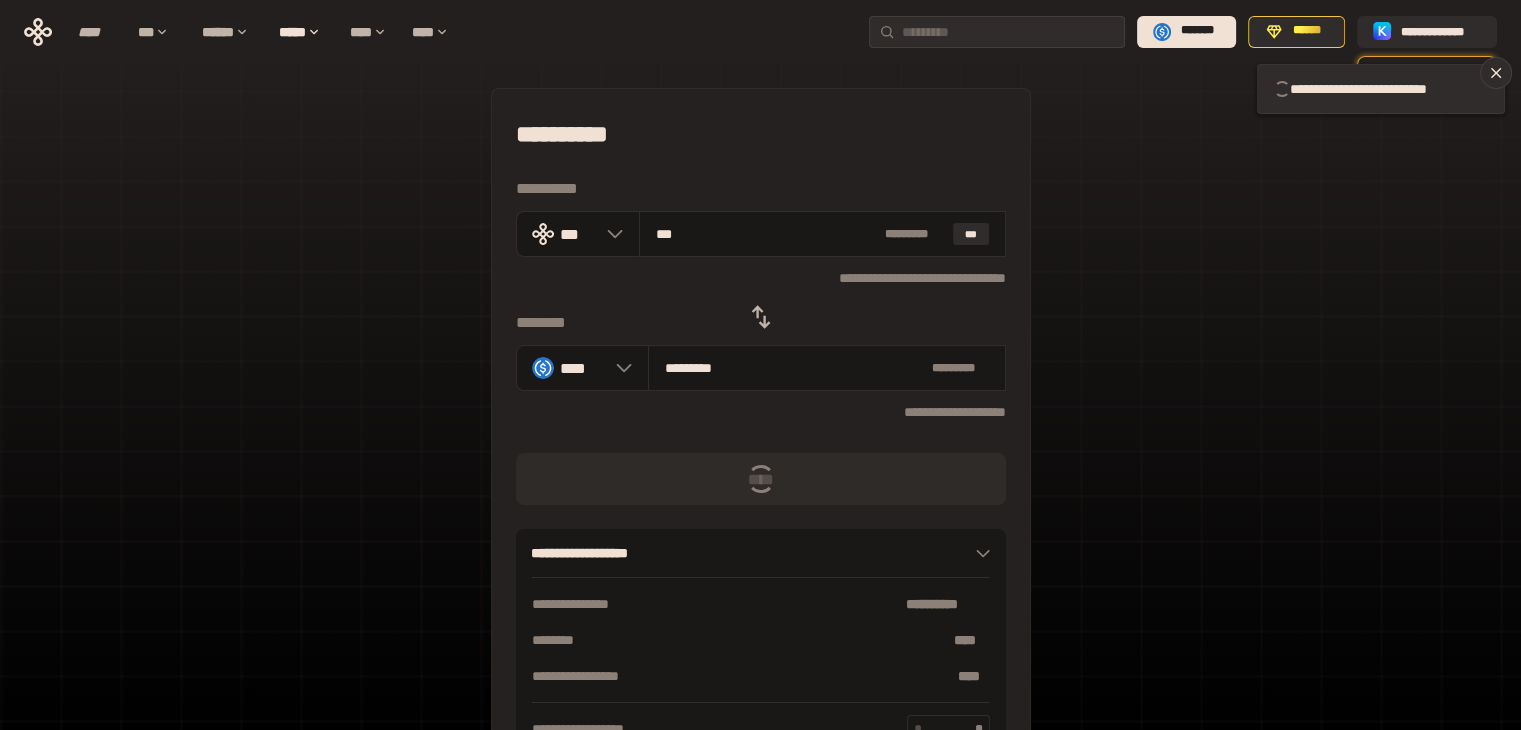 type 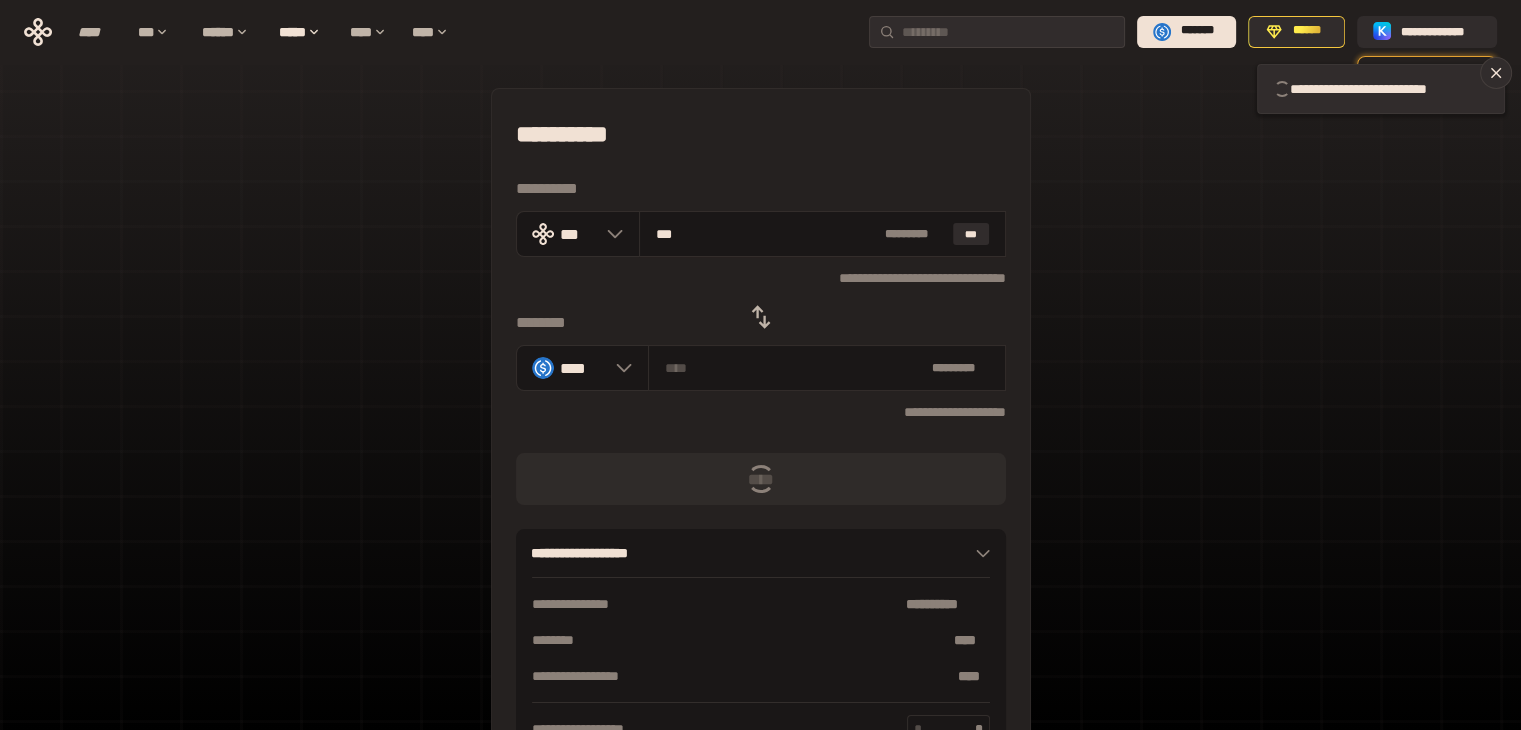 type 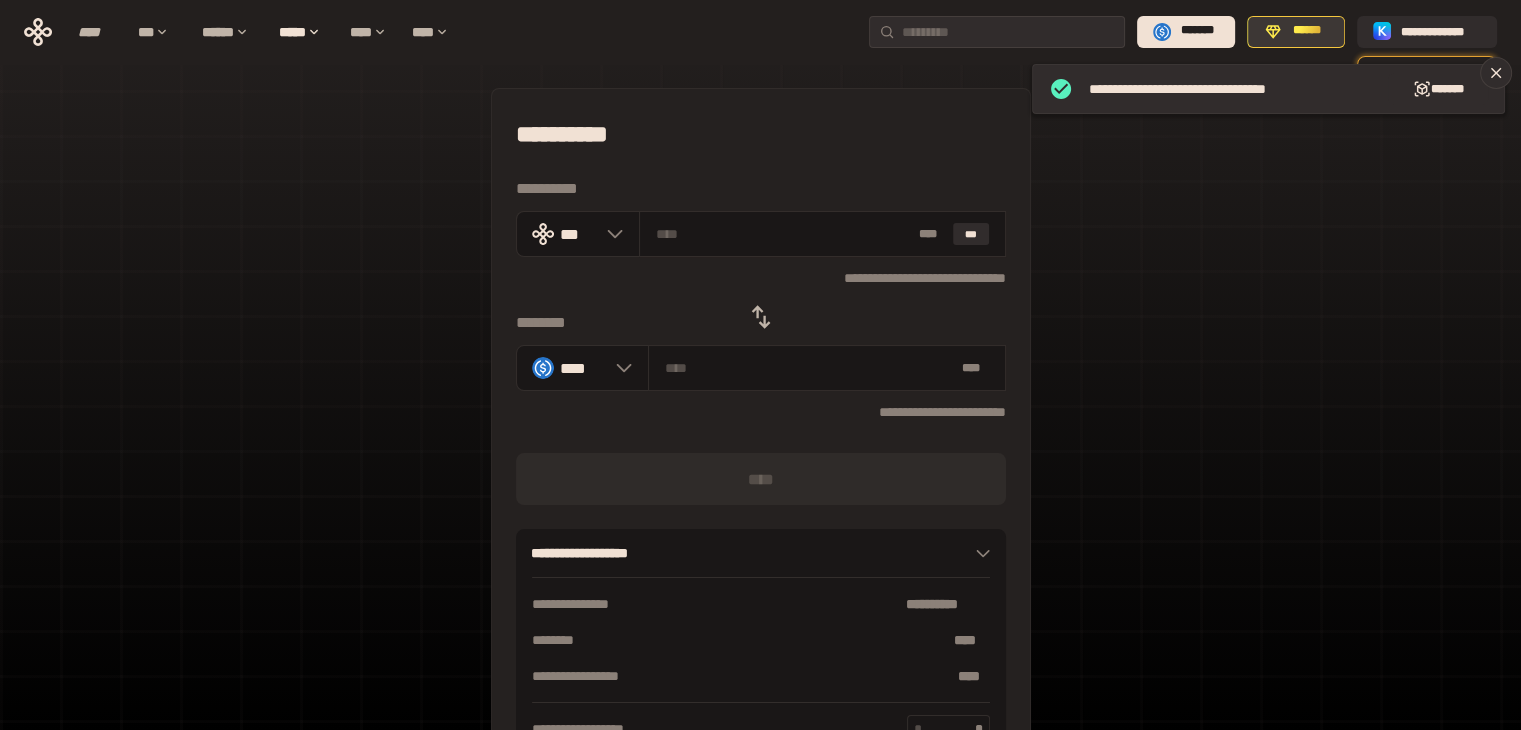 click on "******" at bounding box center (1306, 31) 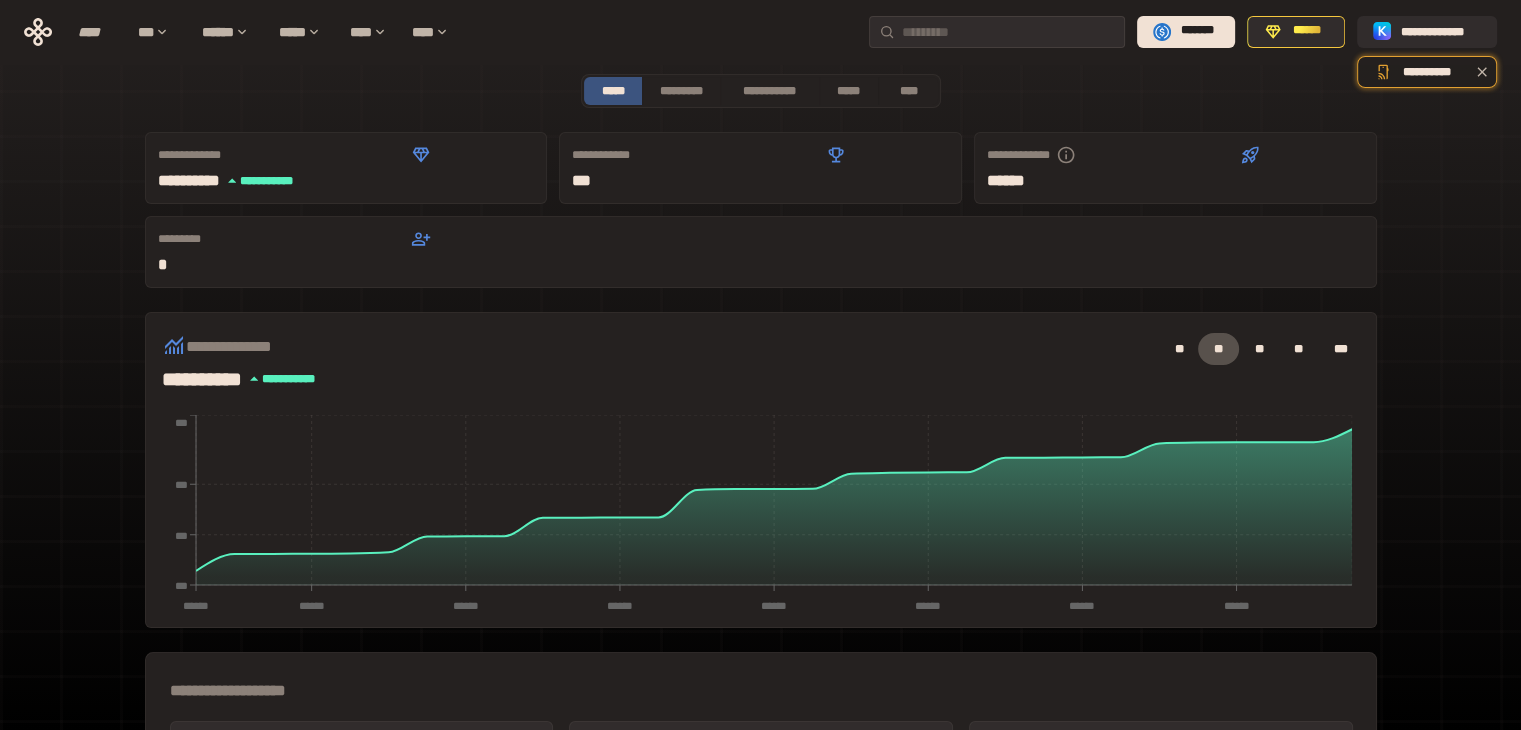 scroll, scrollTop: 0, scrollLeft: 0, axis: both 